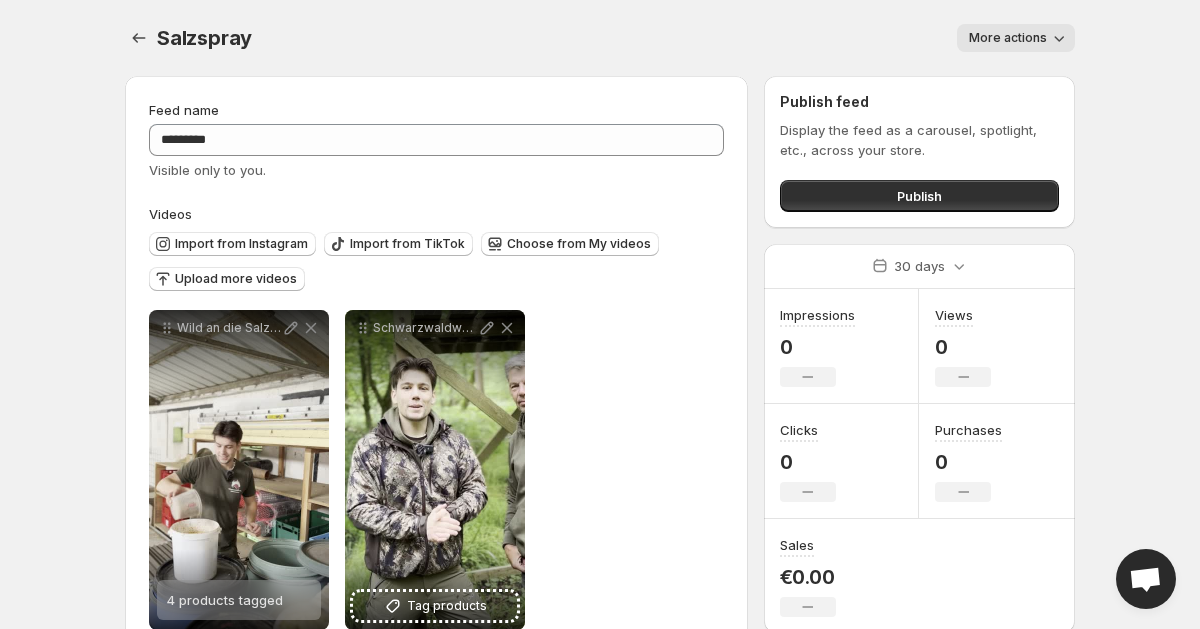 scroll, scrollTop: 50, scrollLeft: 0, axis: vertical 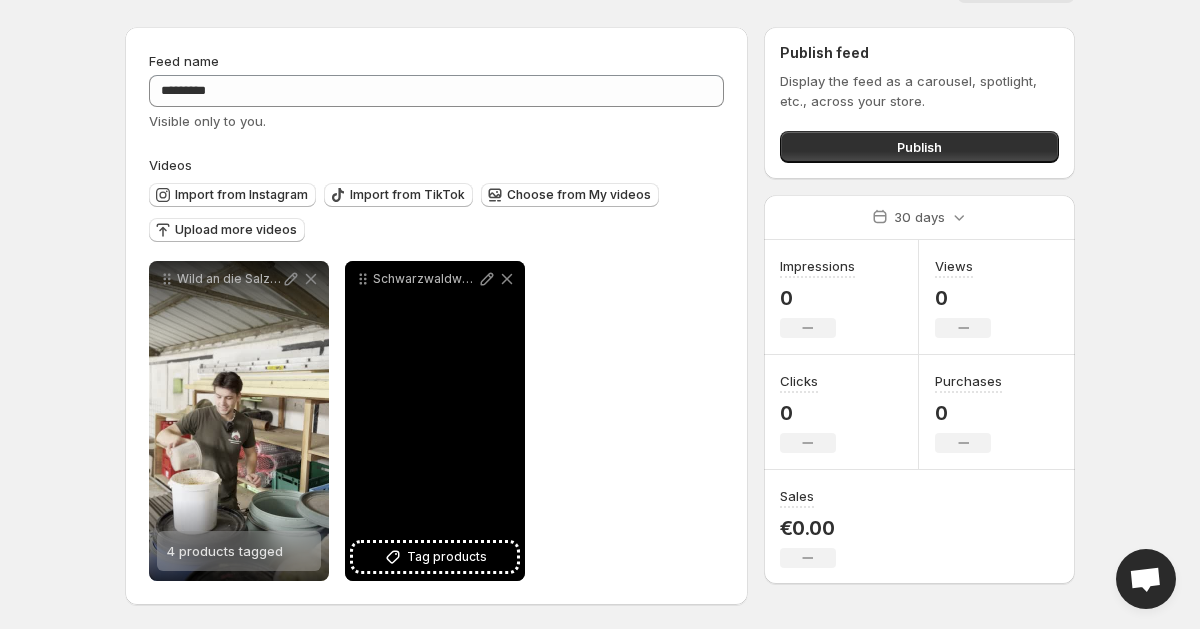 click on "Schwarzwaldwässerle Erfahrung" at bounding box center (435, 421) 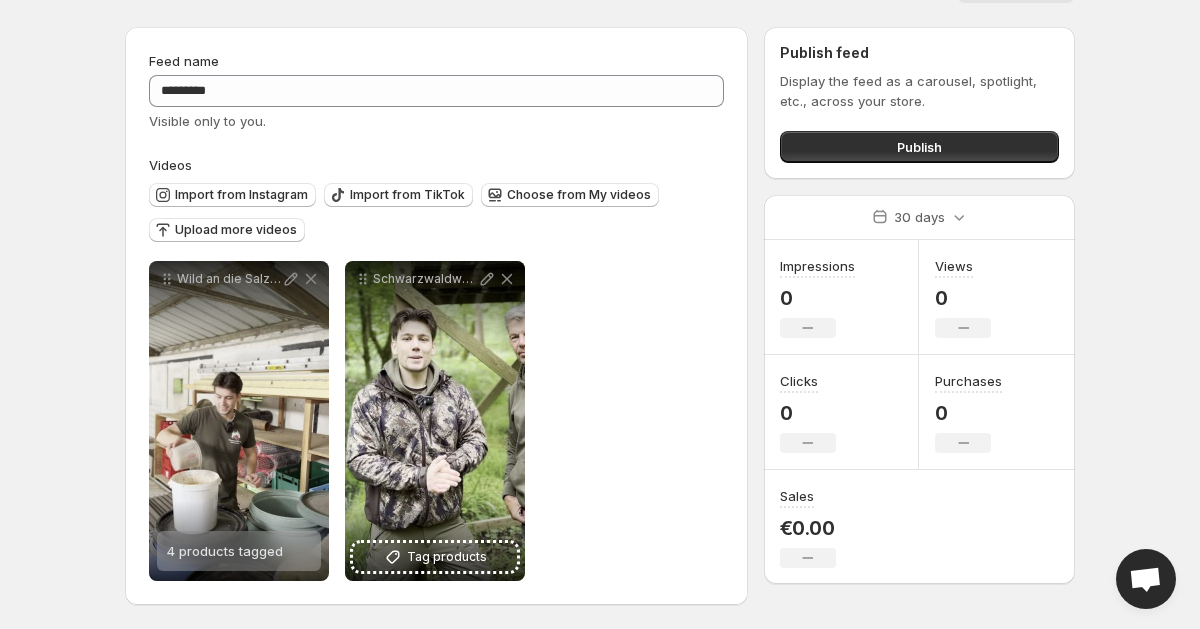 click on "**********" at bounding box center (436, 421) 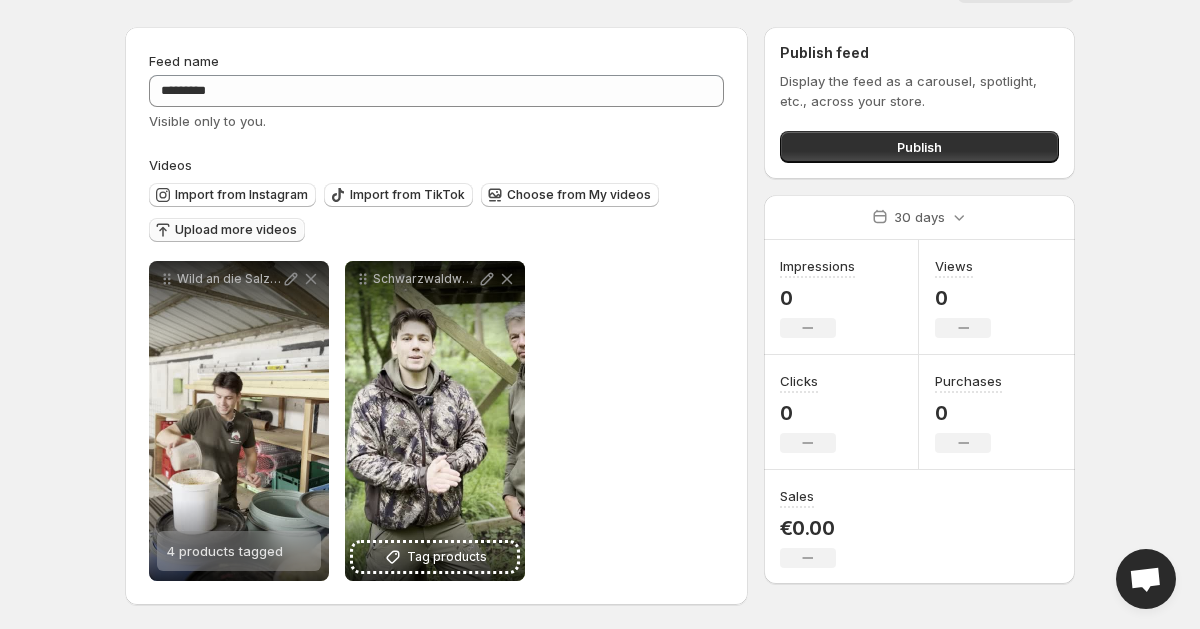click on "Upload more videos" at bounding box center [236, 230] 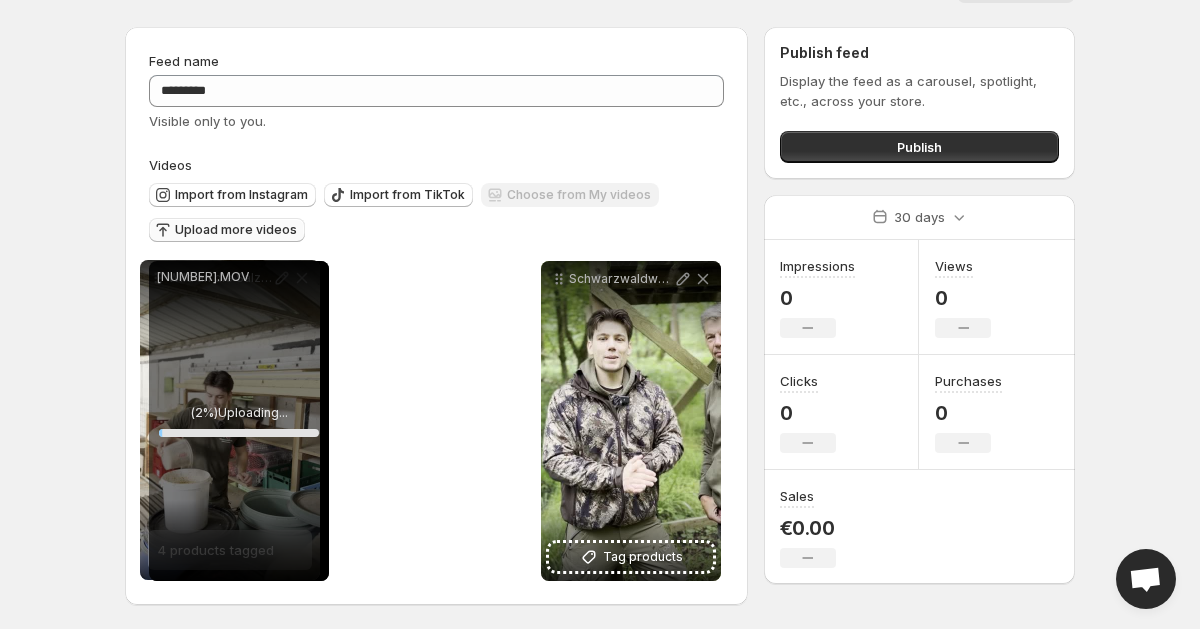drag, startPoint x: 365, startPoint y: 281, endPoint x: 161, endPoint y: 280, distance: 204.00246 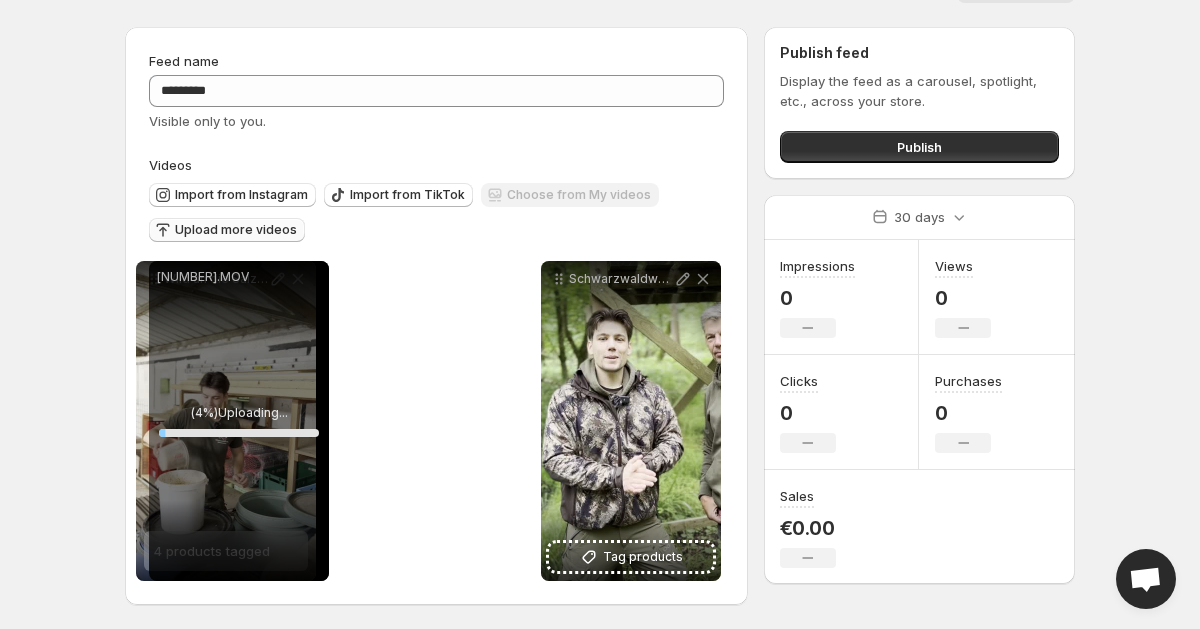 drag, startPoint x: 362, startPoint y: 275, endPoint x: 145, endPoint y: 275, distance: 217 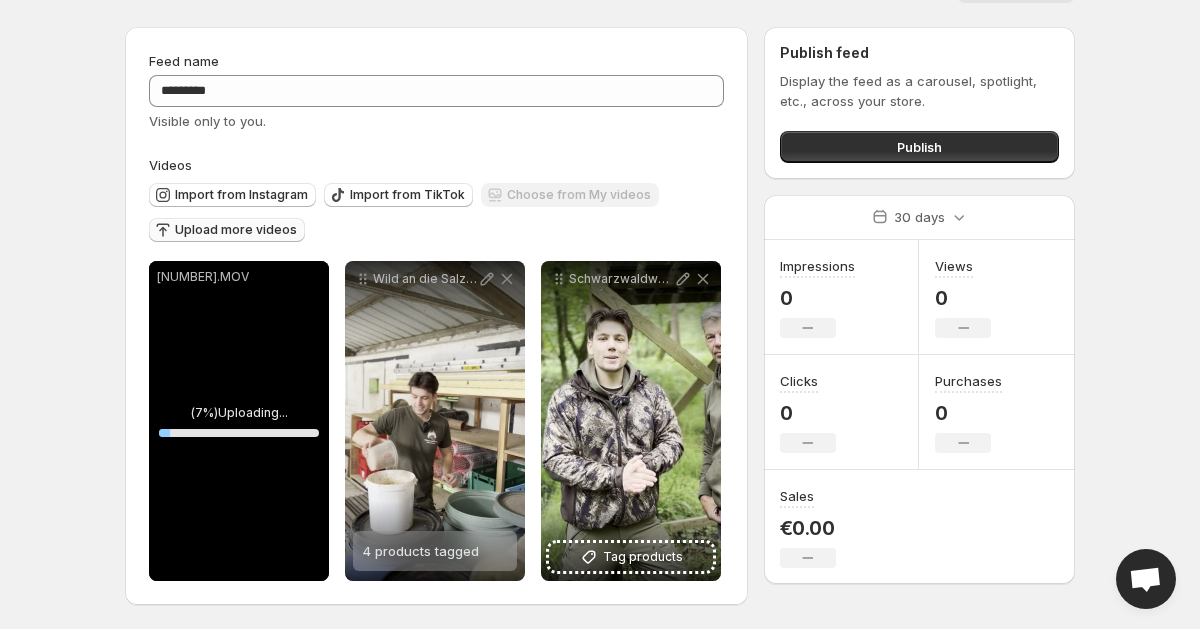 click on "Import from Instagram Import from TikTok Choose from My videos Upload more videos" at bounding box center [432, 210] 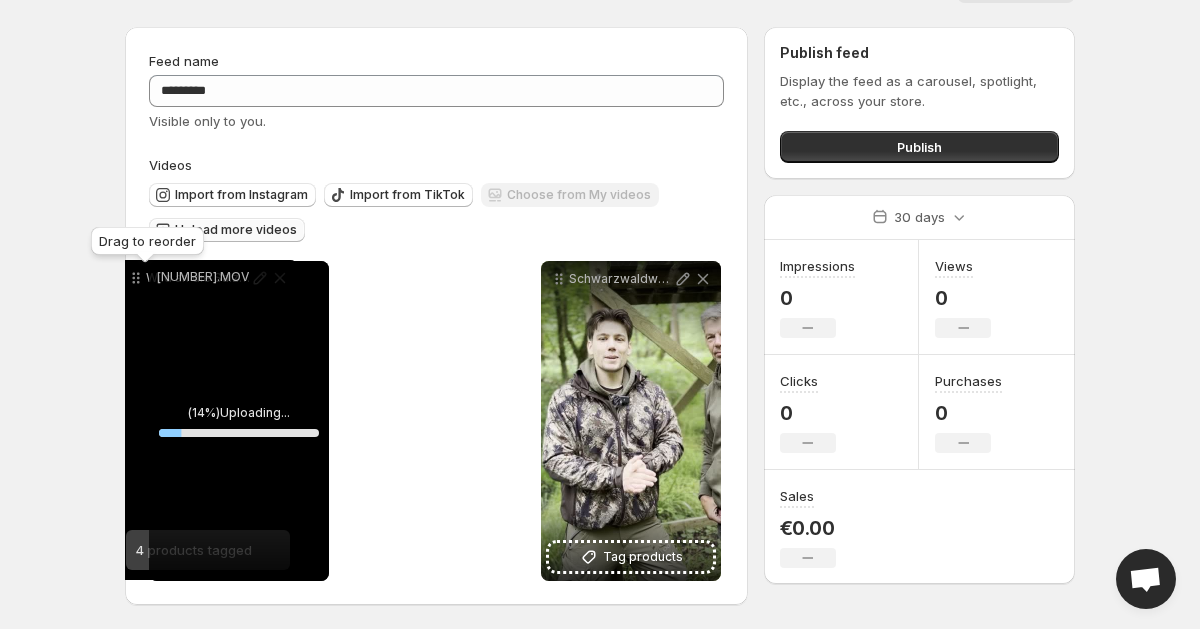 drag, startPoint x: 362, startPoint y: 287, endPoint x: 138, endPoint y: 286, distance: 224.00223 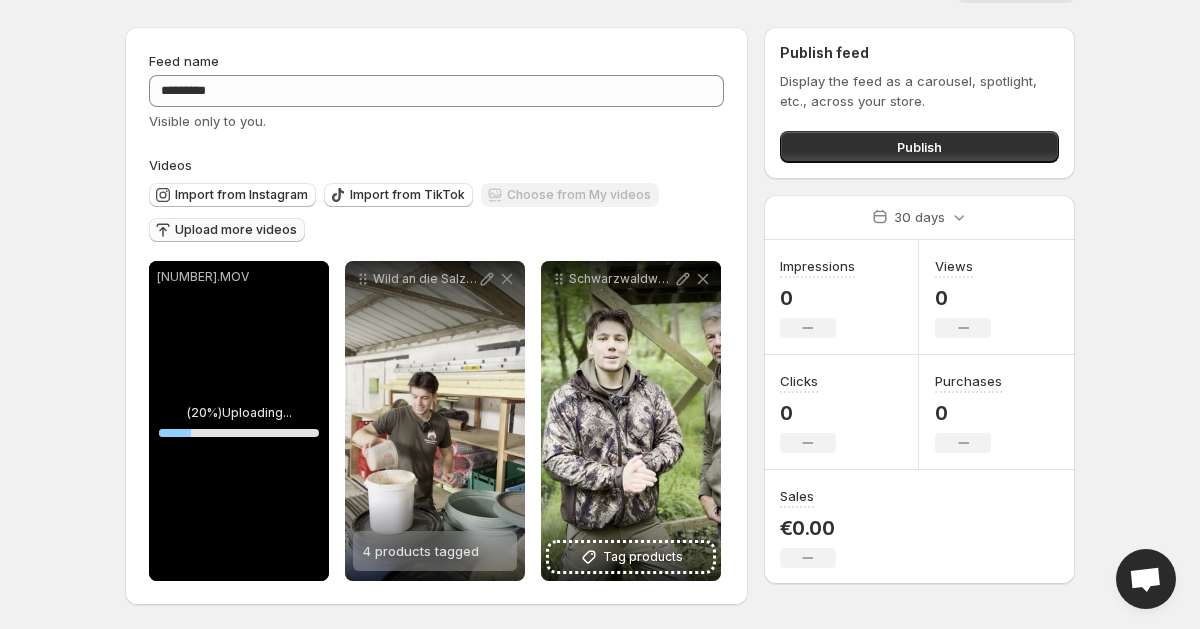 click on "Import from Instagram Import from TikTok Choose from My videos Upload more videos" at bounding box center (432, 210) 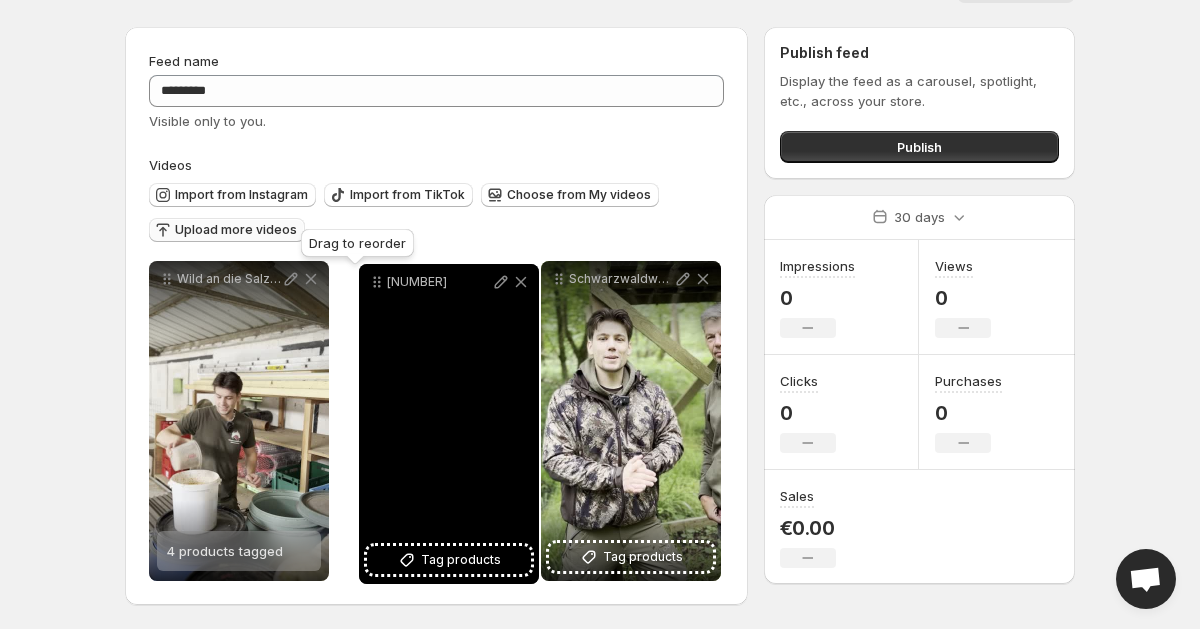 drag, startPoint x: 169, startPoint y: 284, endPoint x: 379, endPoint y: 287, distance: 210.02142 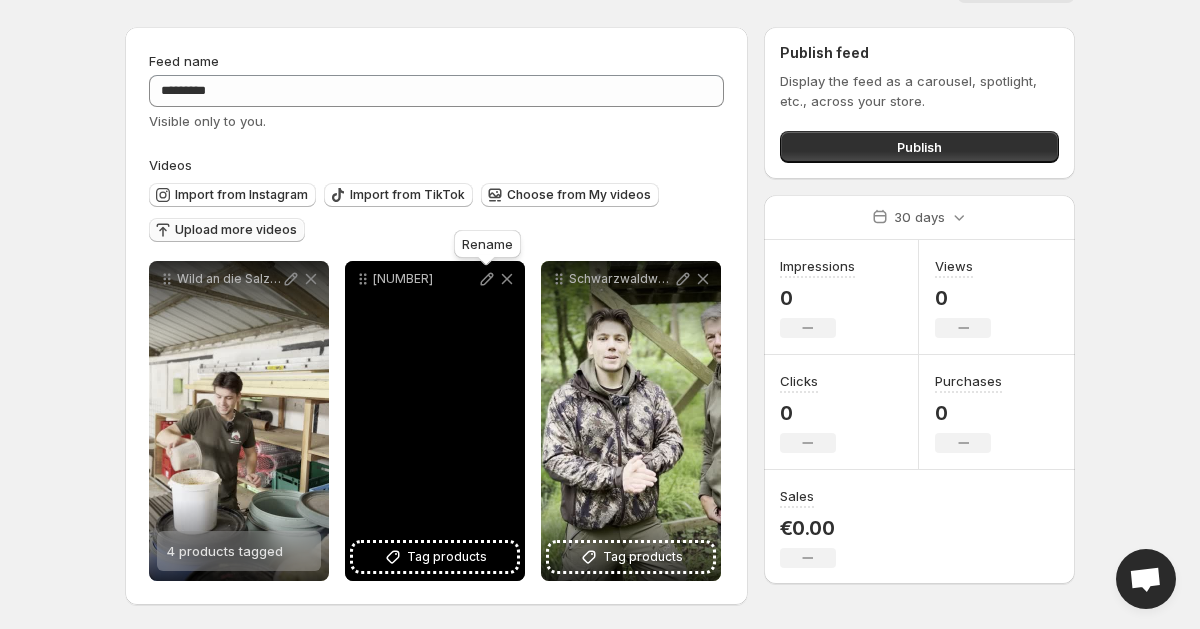 click 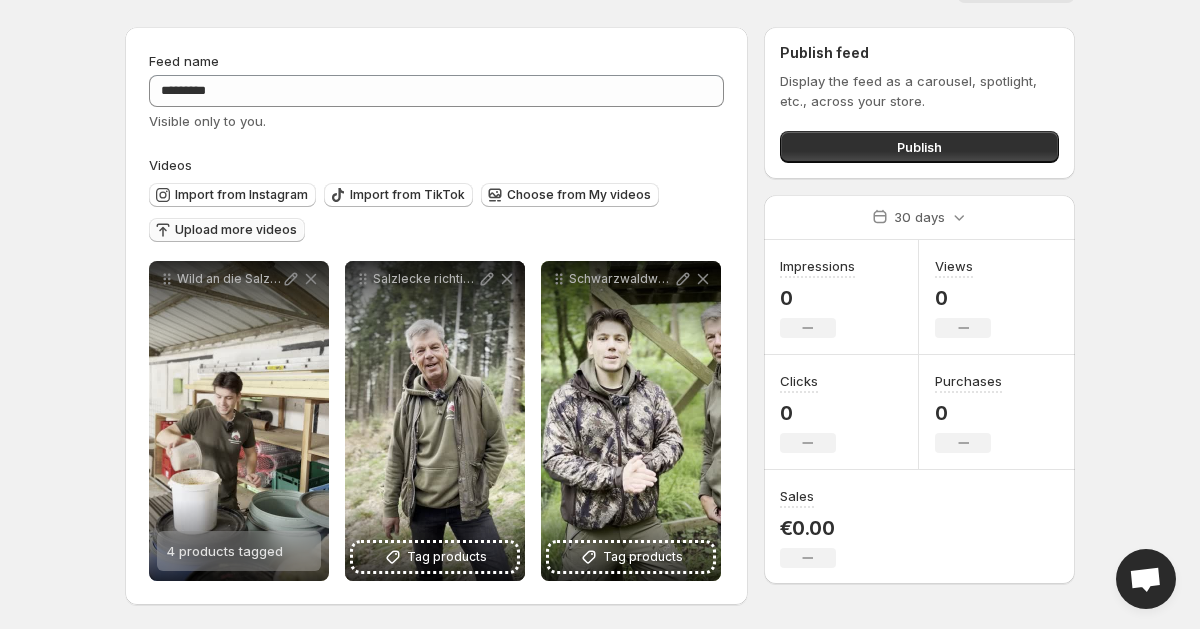 scroll, scrollTop: 0, scrollLeft: 0, axis: both 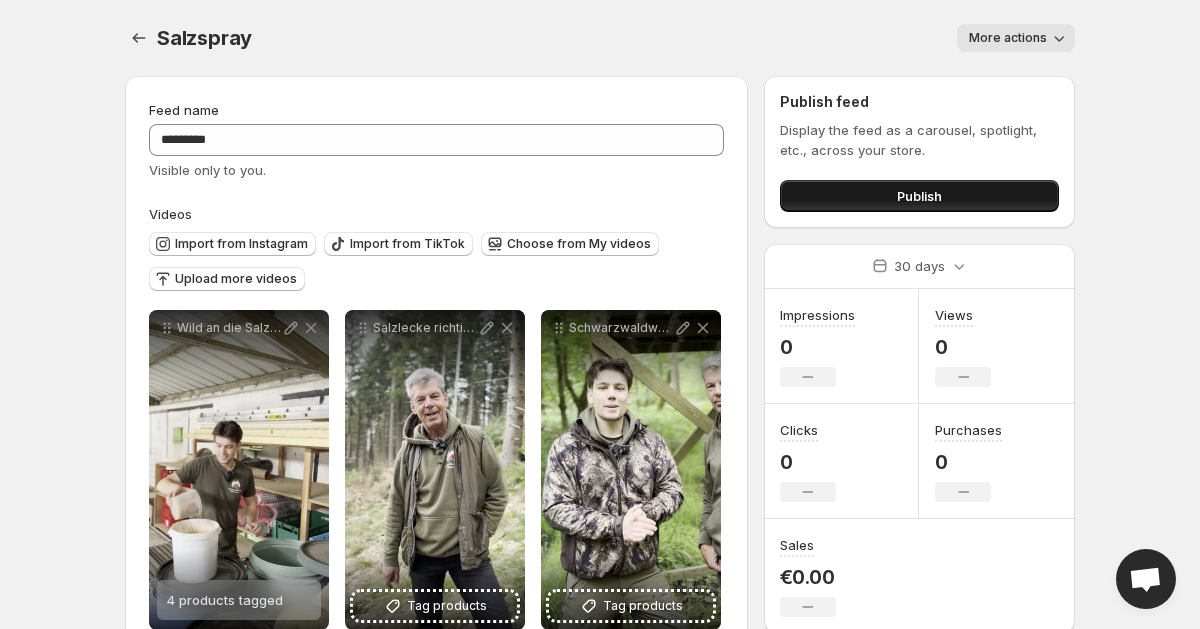 click on "Publish" at bounding box center (919, 196) 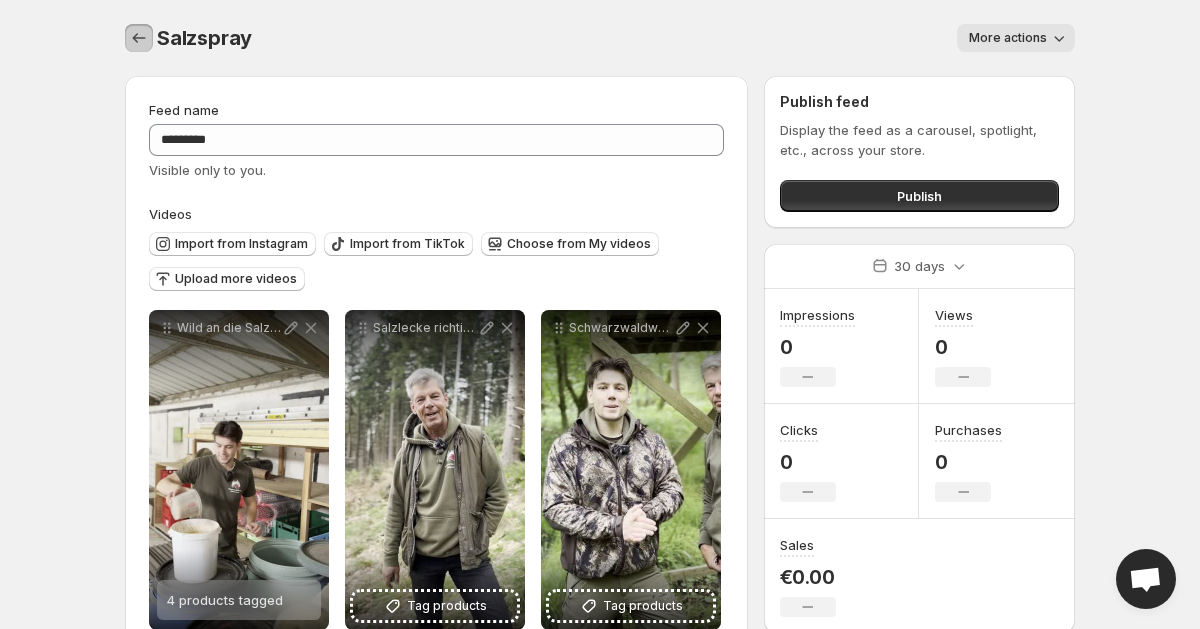 click 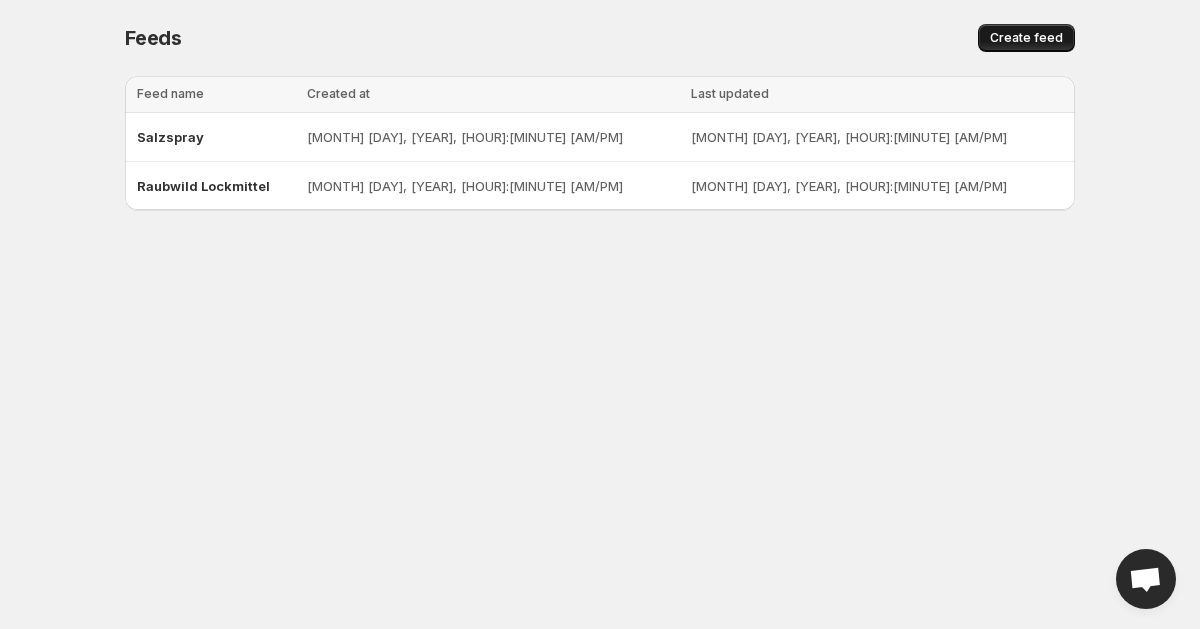 click on "Create feed" at bounding box center [1026, 38] 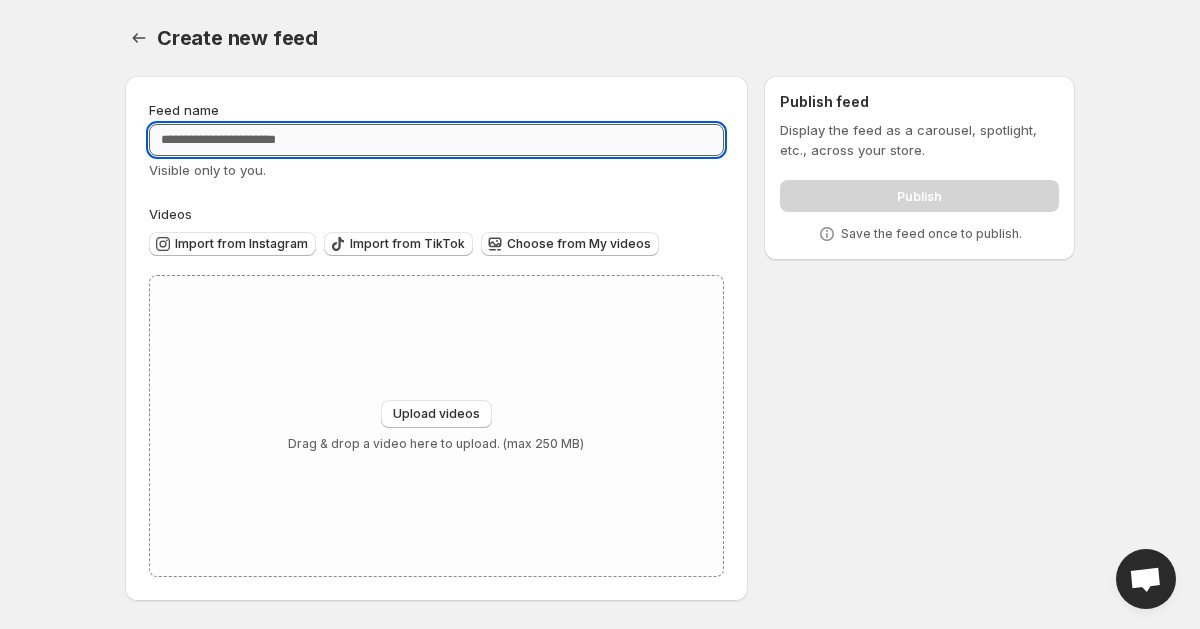 click on "Feed name" at bounding box center [436, 140] 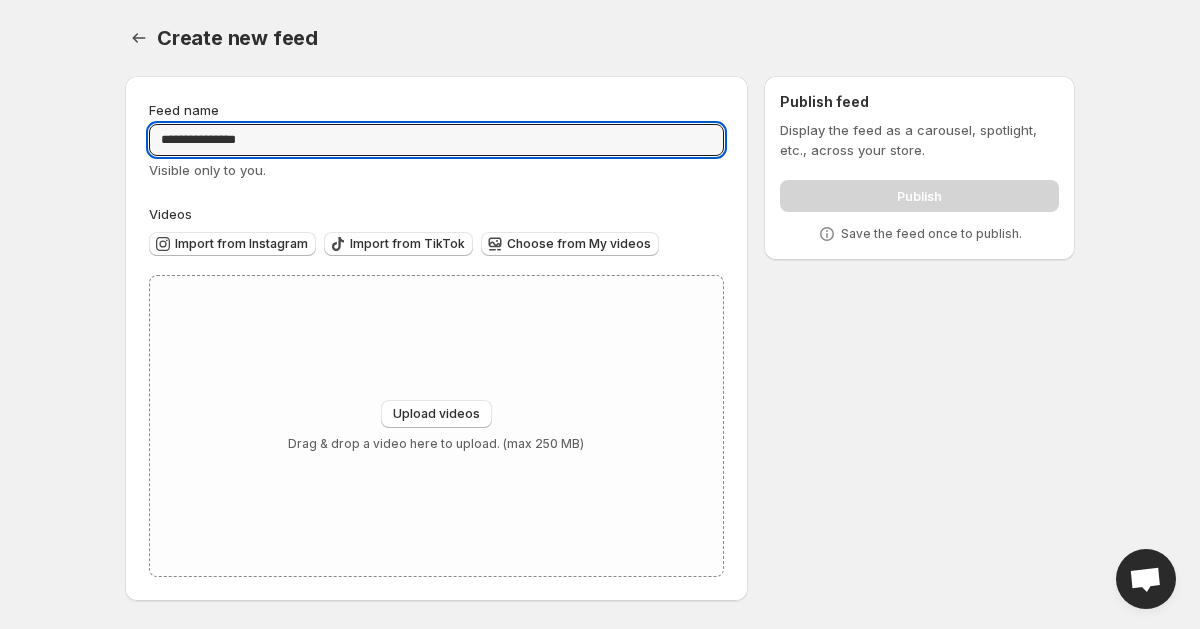 type on "**********" 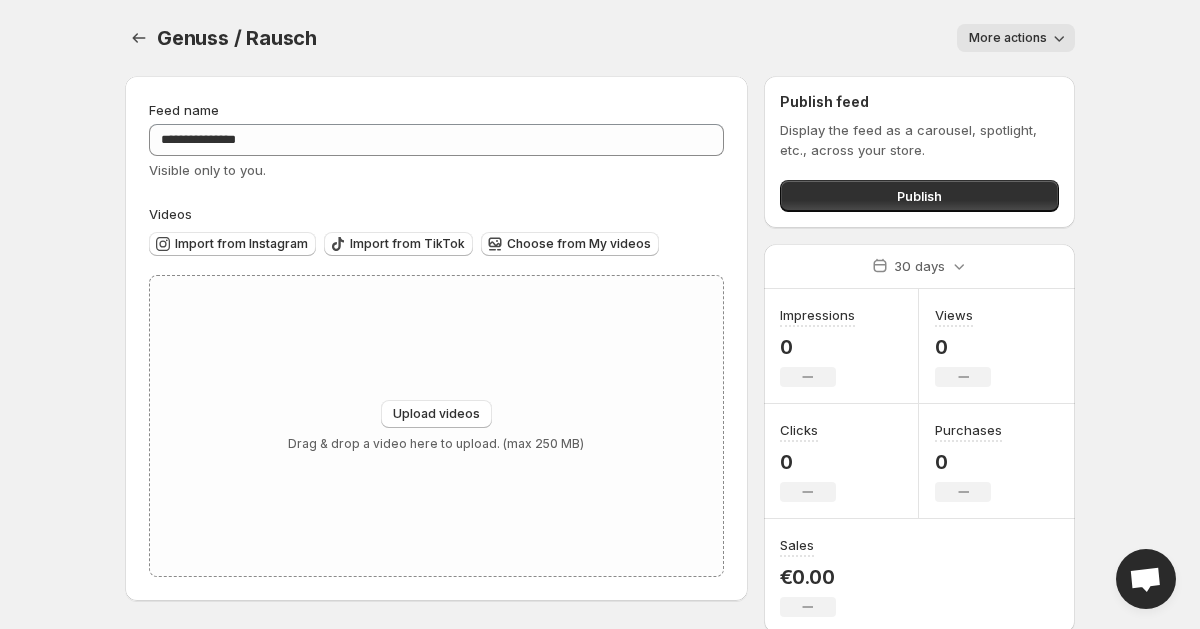 click on "More actions" at bounding box center [1008, 38] 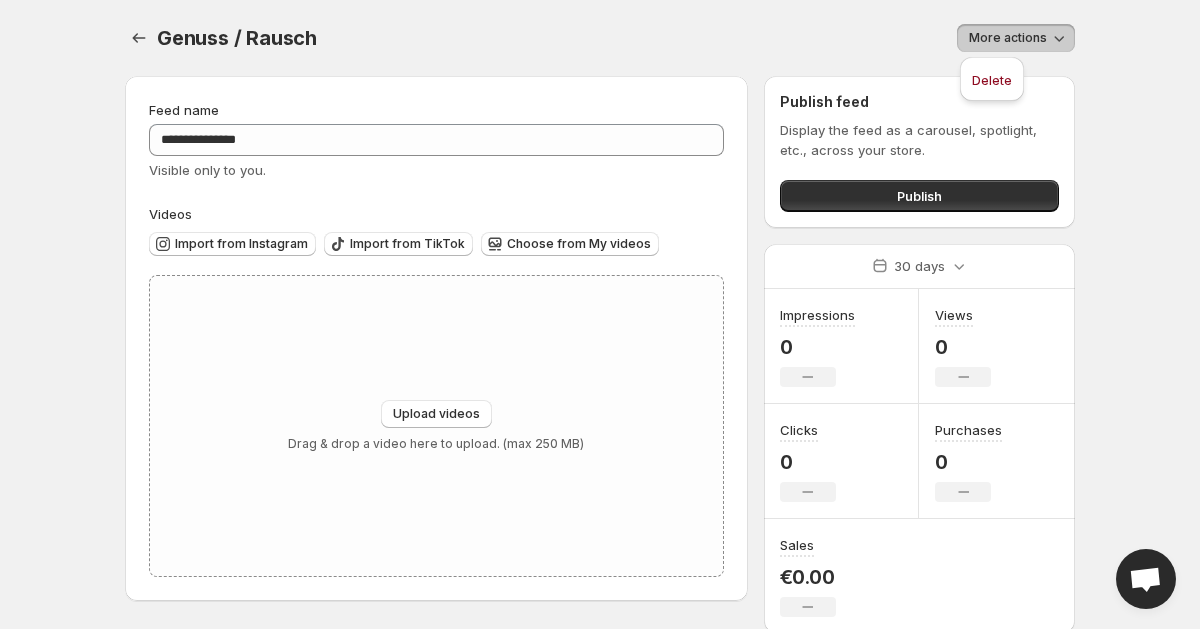 click on "More actions" at bounding box center [708, 38] 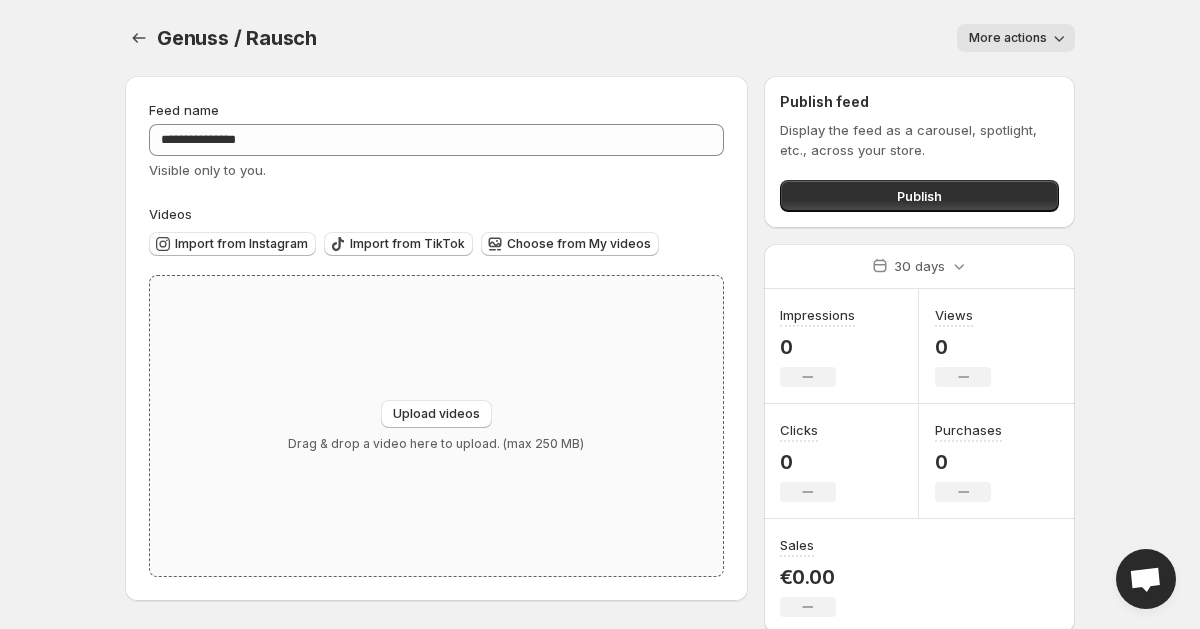 click on "Upload videos Drag & drop a video here to upload. (max 250 MB)" at bounding box center (436, 426) 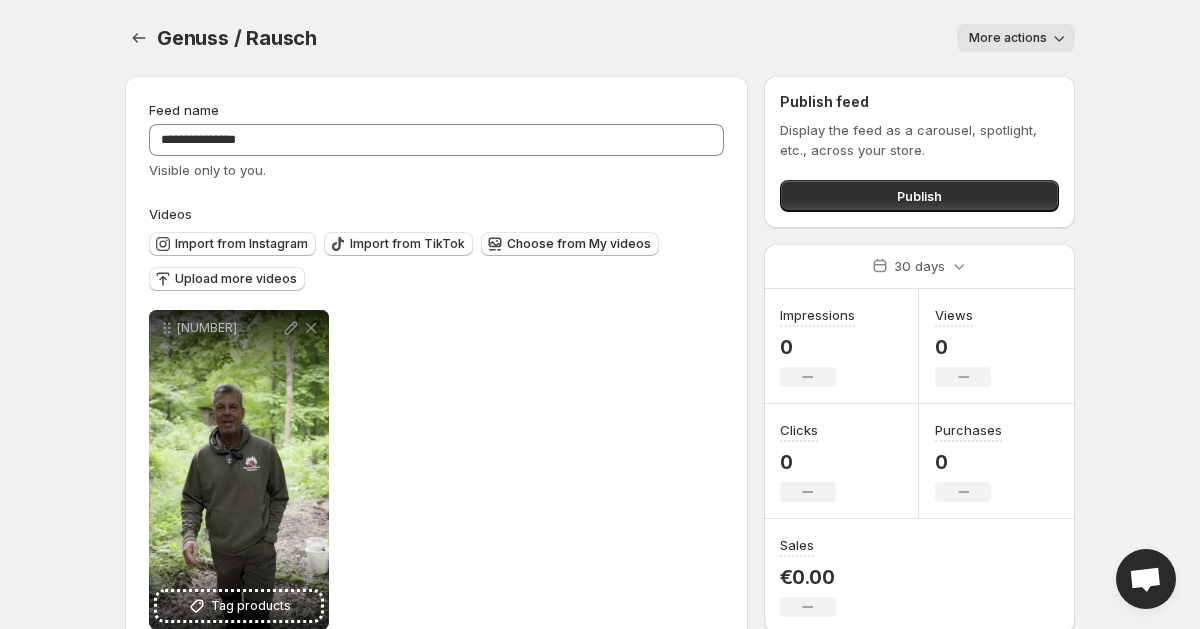 click on "Choose from My videos" at bounding box center (579, 244) 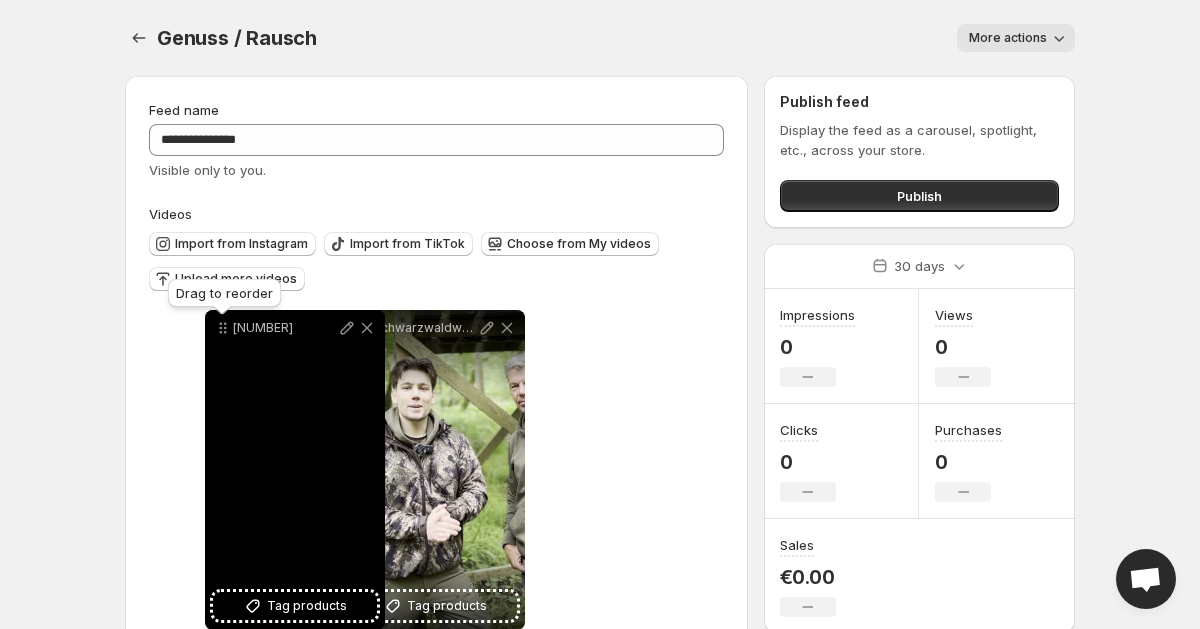 drag, startPoint x: 371, startPoint y: 329, endPoint x: 207, endPoint y: 330, distance: 164.00305 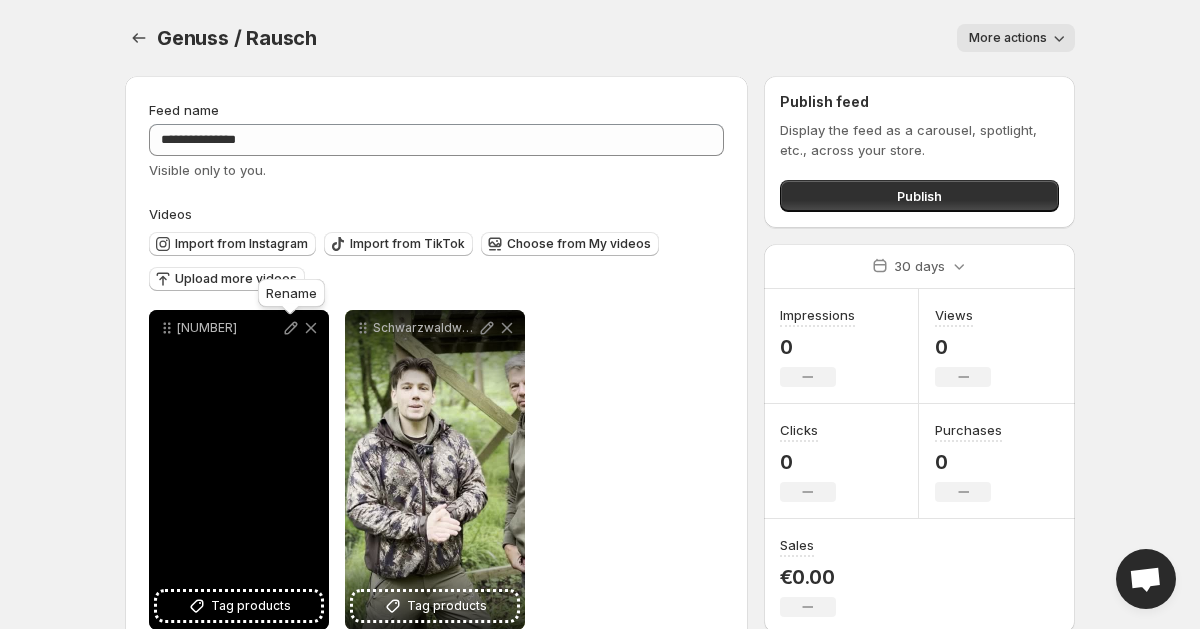 click 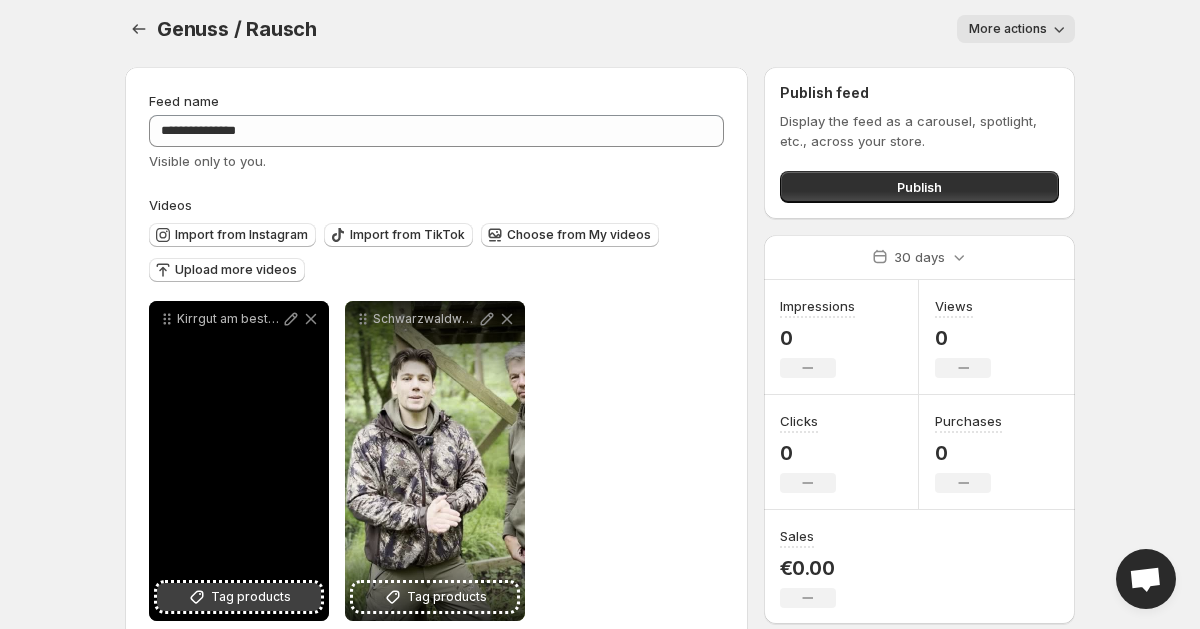 scroll, scrollTop: 44, scrollLeft: 0, axis: vertical 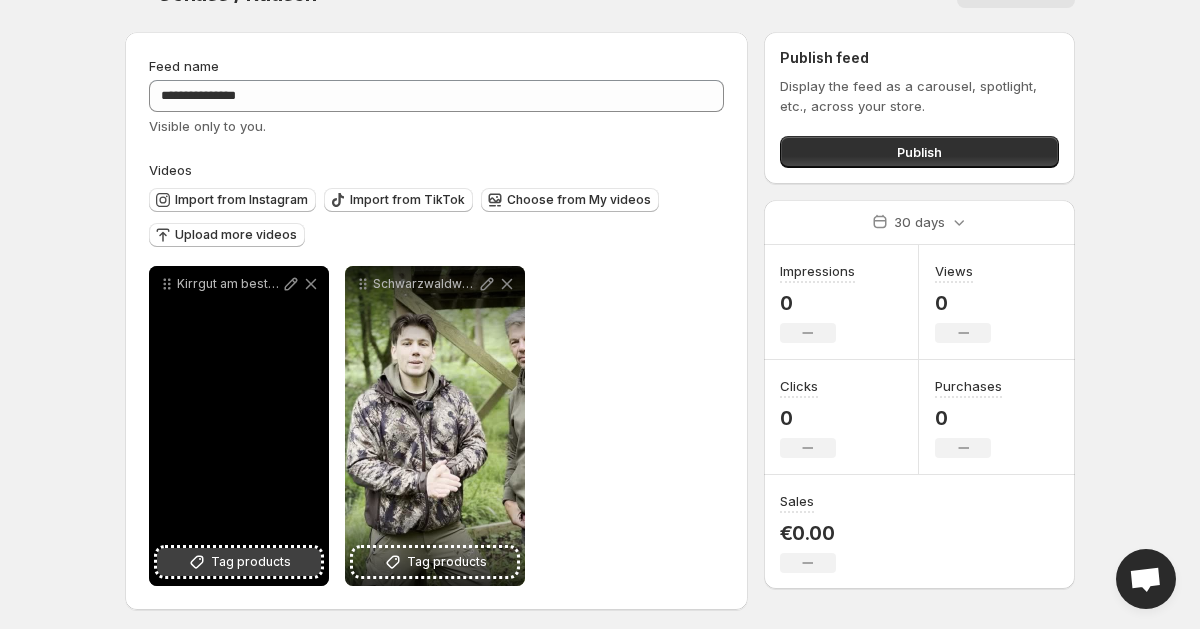 click on "Tag products" at bounding box center (251, 562) 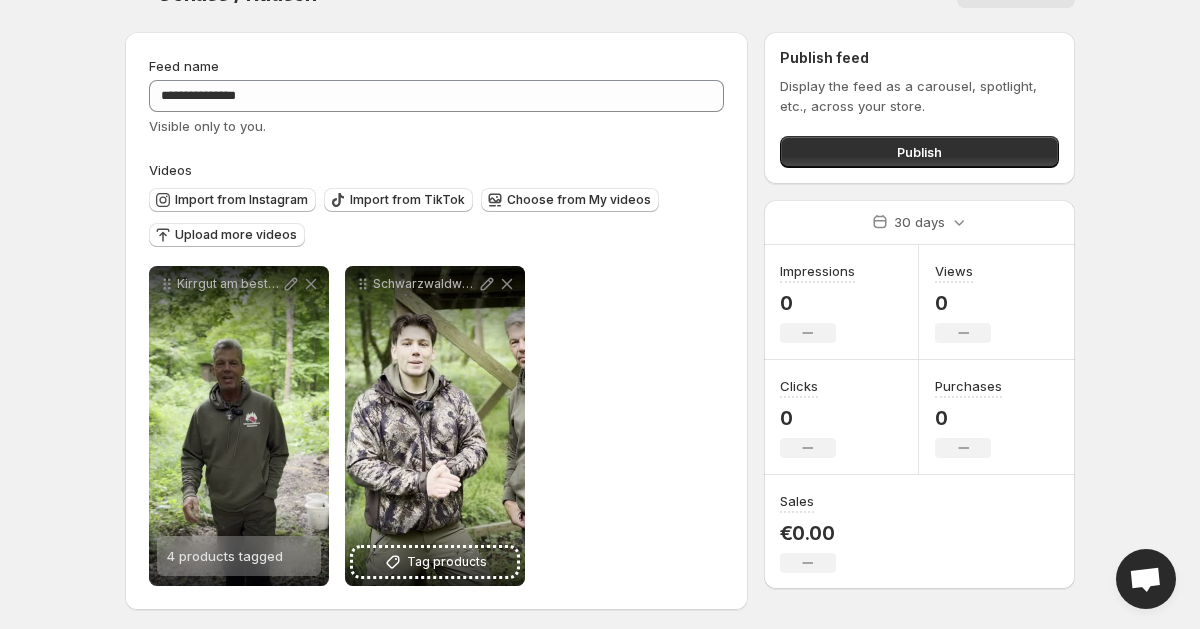 scroll, scrollTop: 0, scrollLeft: 0, axis: both 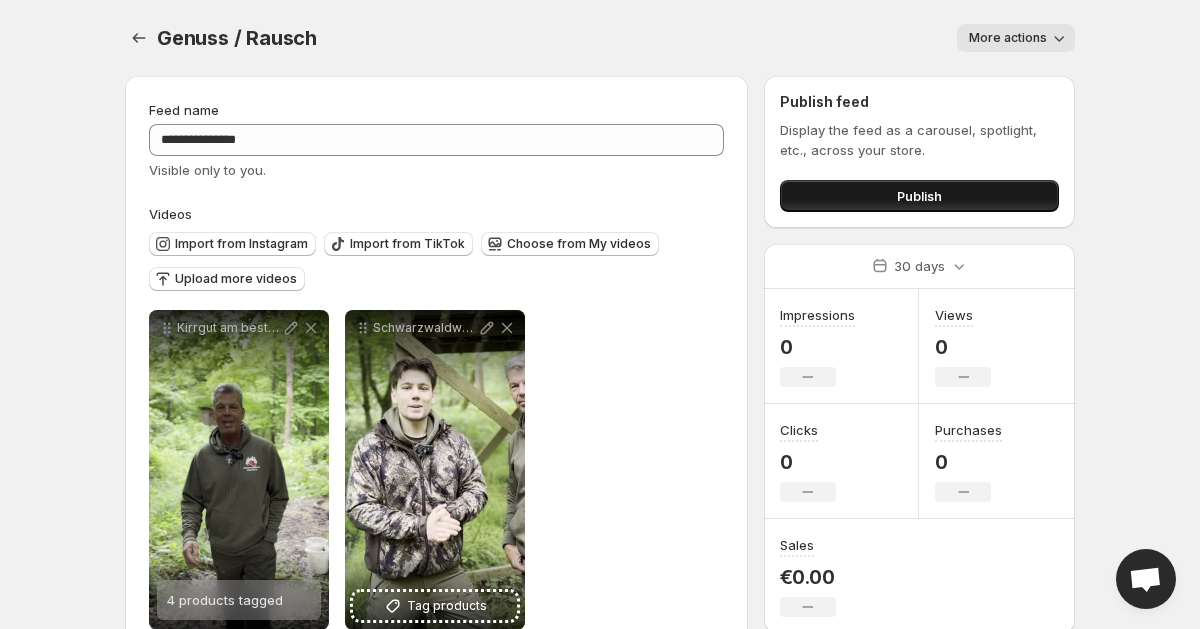 click on "Publish" at bounding box center (919, 196) 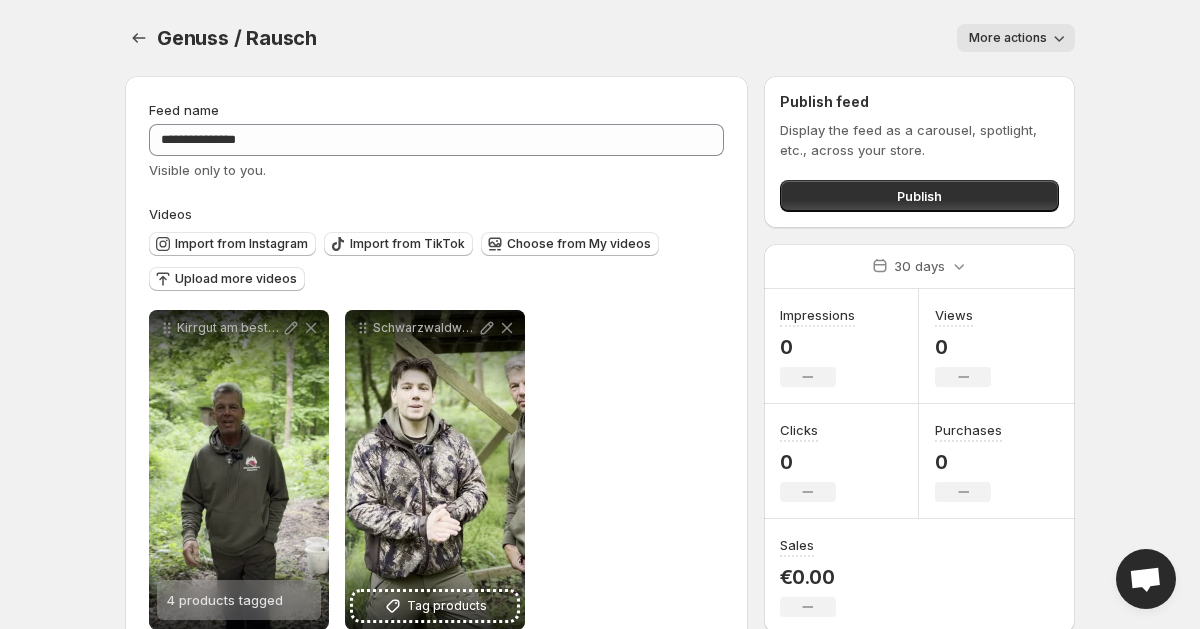 scroll, scrollTop: 50, scrollLeft: 0, axis: vertical 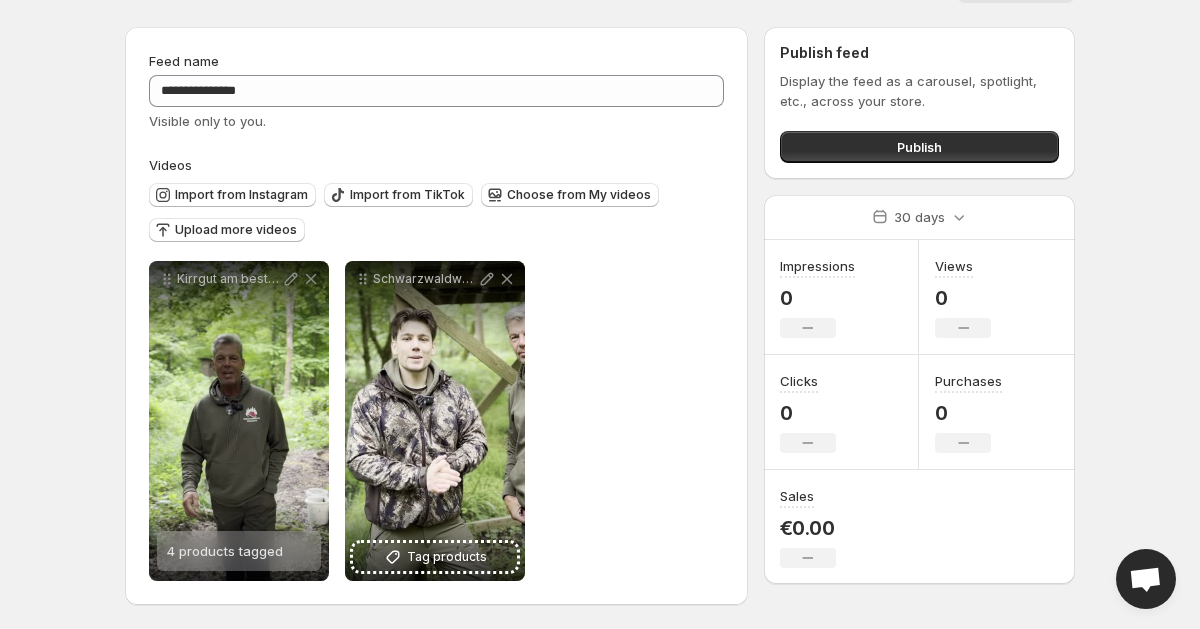 click on "**********" at bounding box center (600, 265) 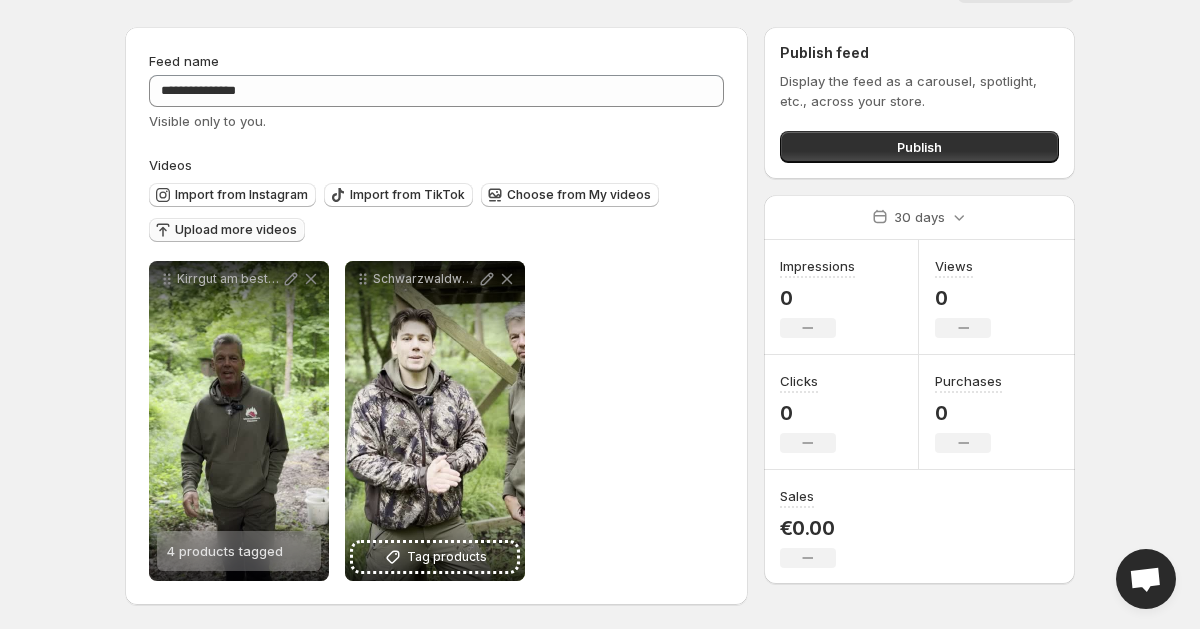 click on "Upload more videos" at bounding box center (236, 230) 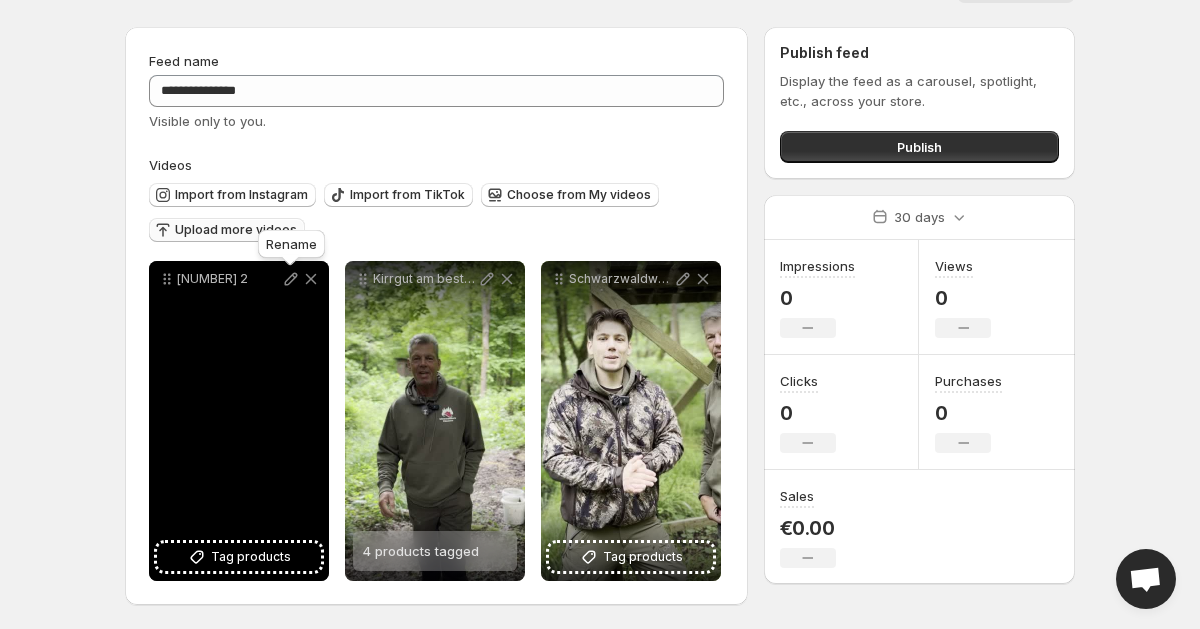click 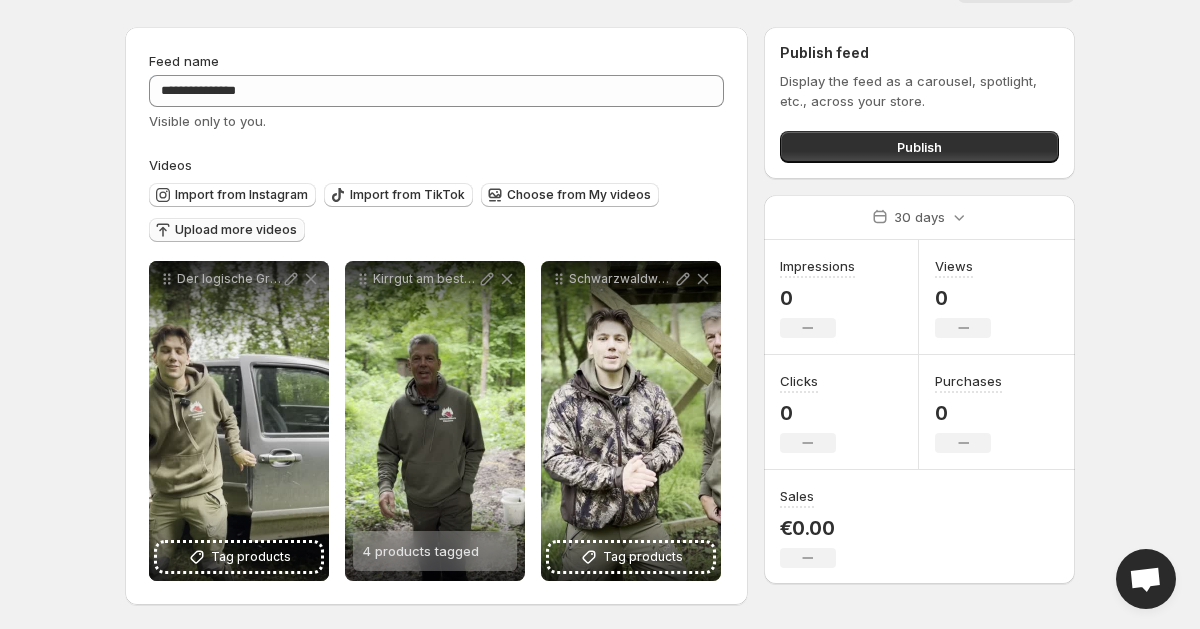 scroll, scrollTop: 0, scrollLeft: 0, axis: both 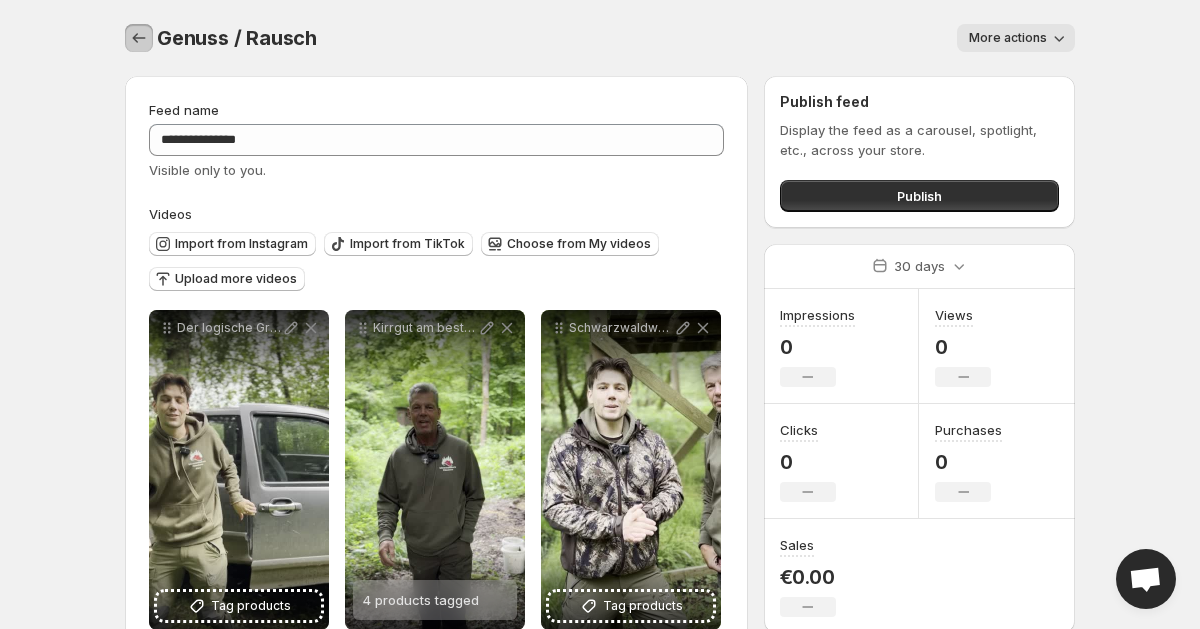 click 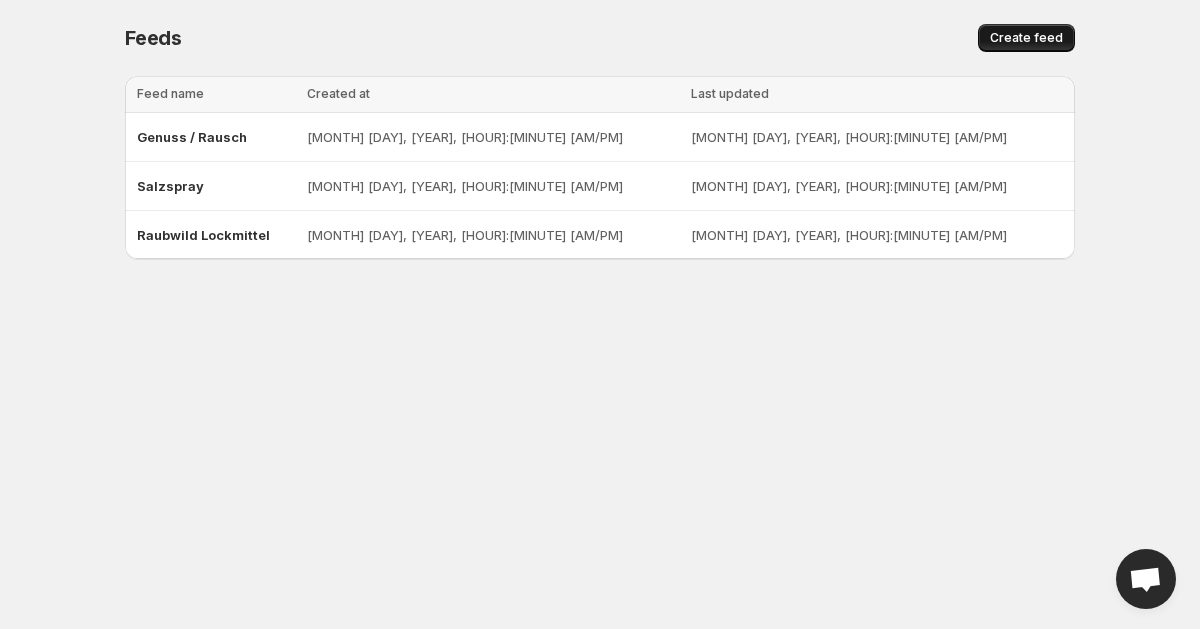 click on "Create feed" at bounding box center [1026, 38] 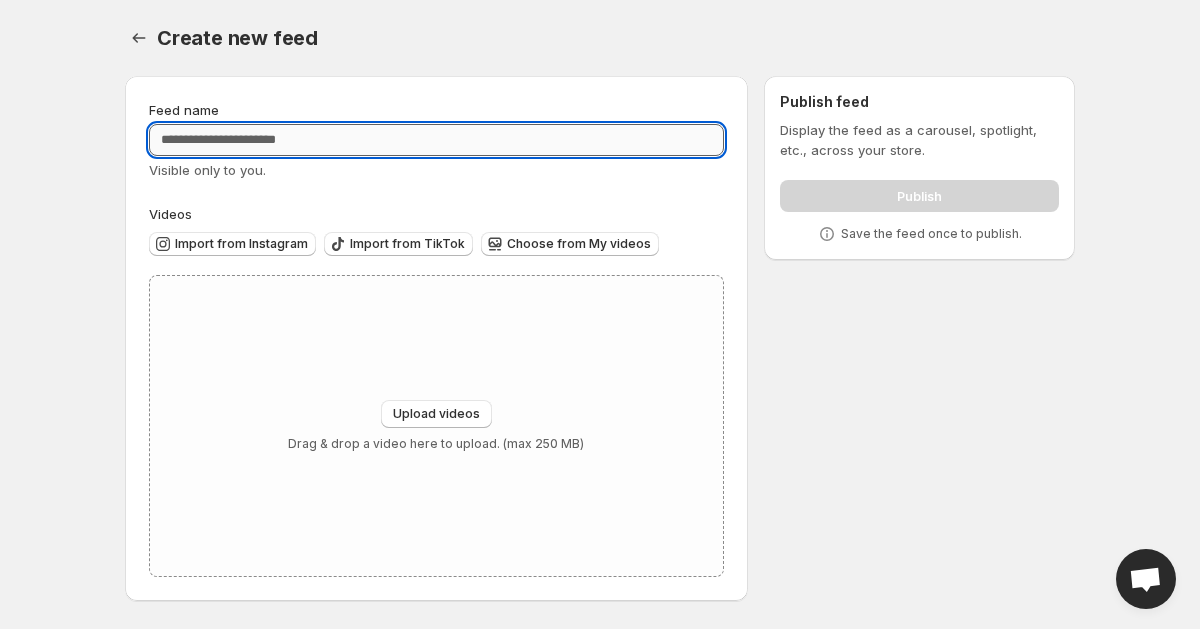 click on "Feed name" at bounding box center (436, 140) 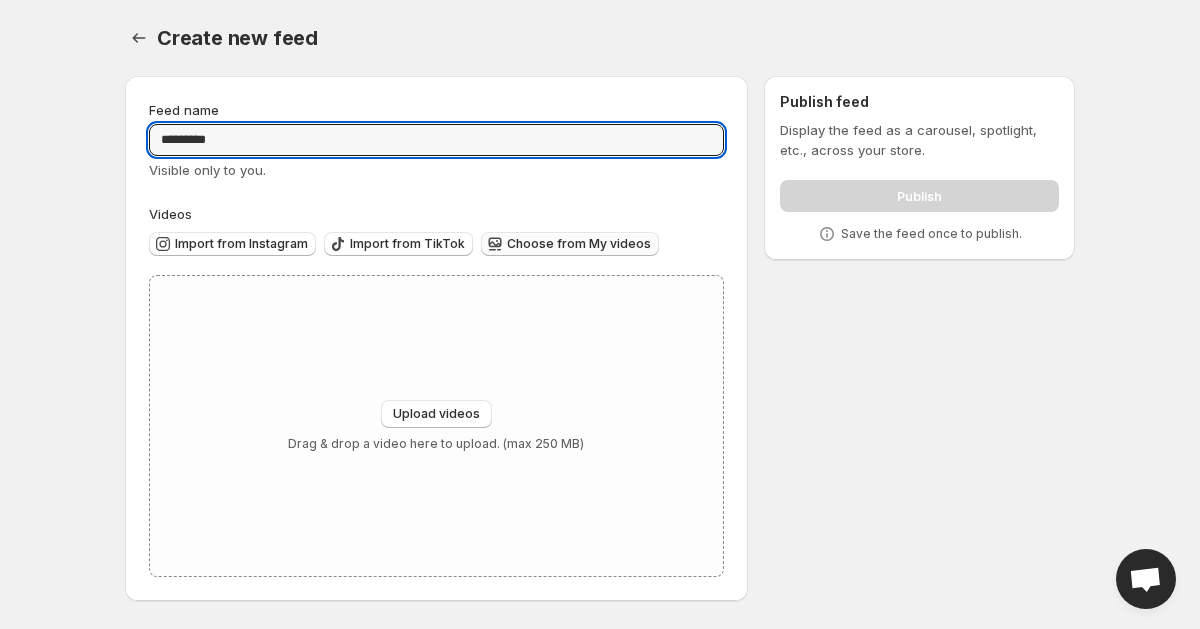 type on "*********" 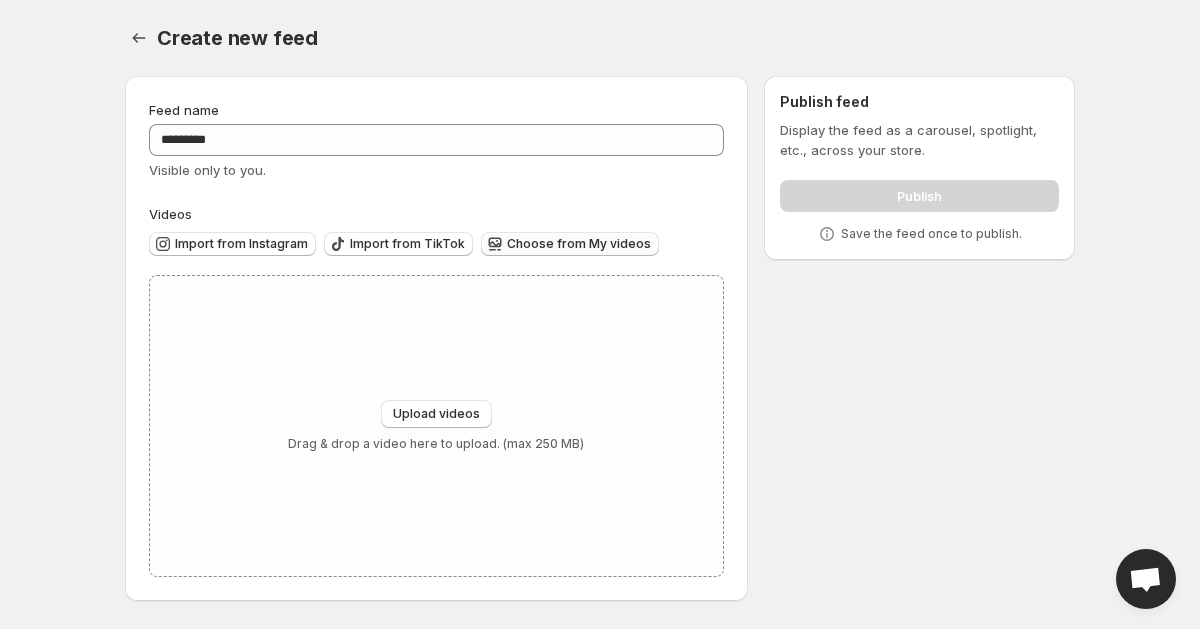 click on "Choose from My videos" at bounding box center (579, 244) 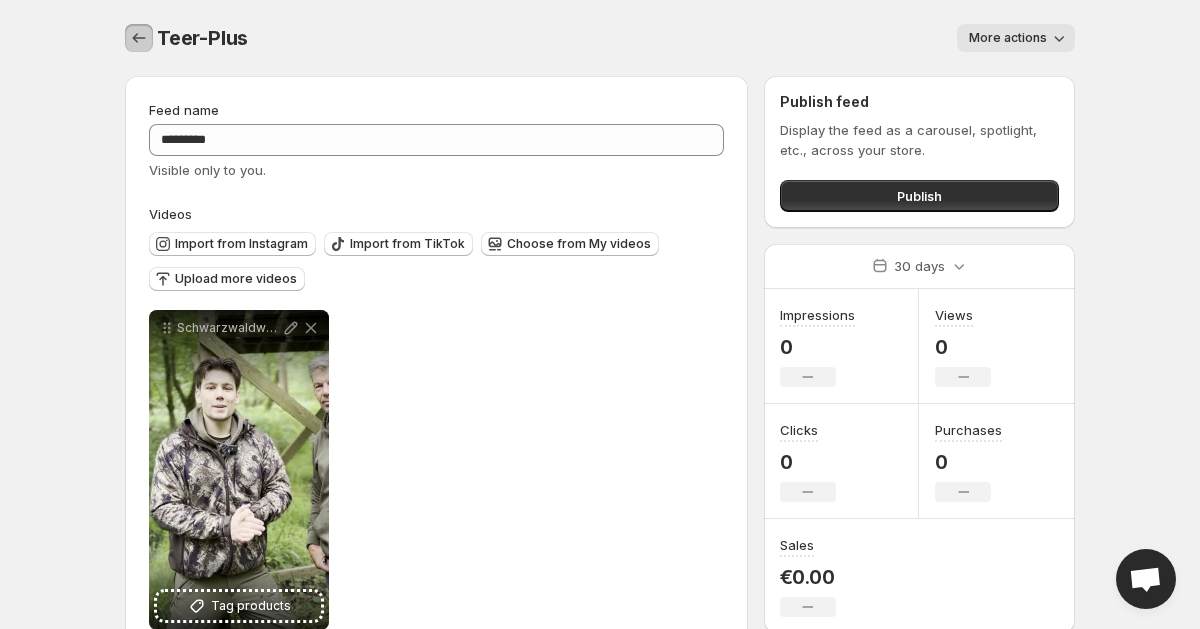 click 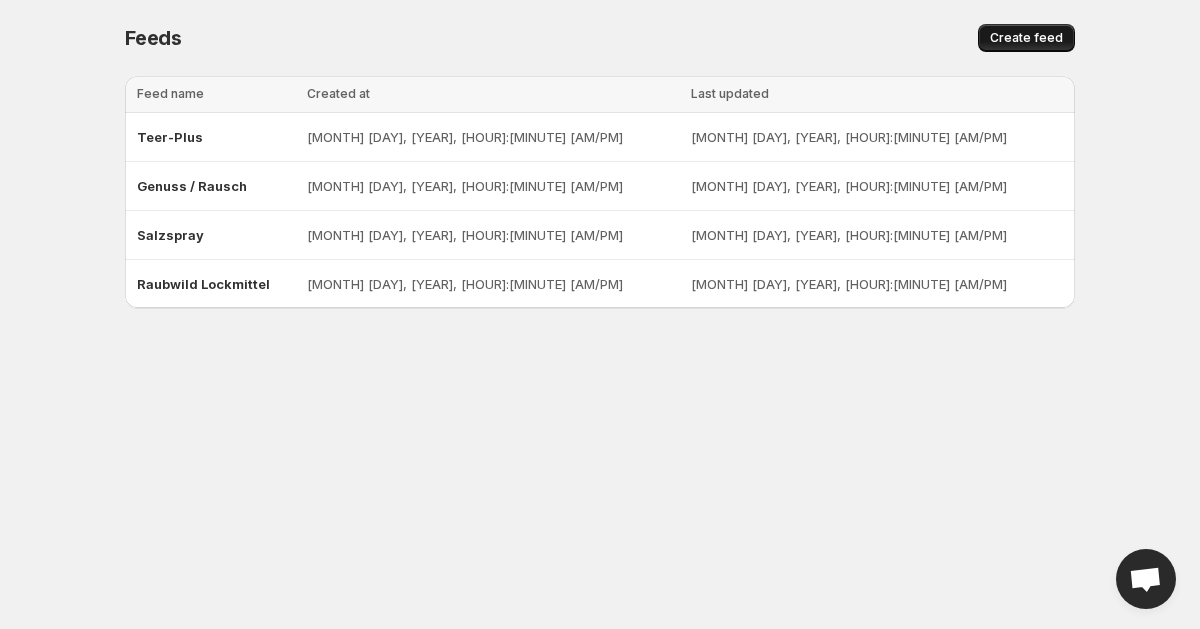 click on "Create feed" at bounding box center (1026, 38) 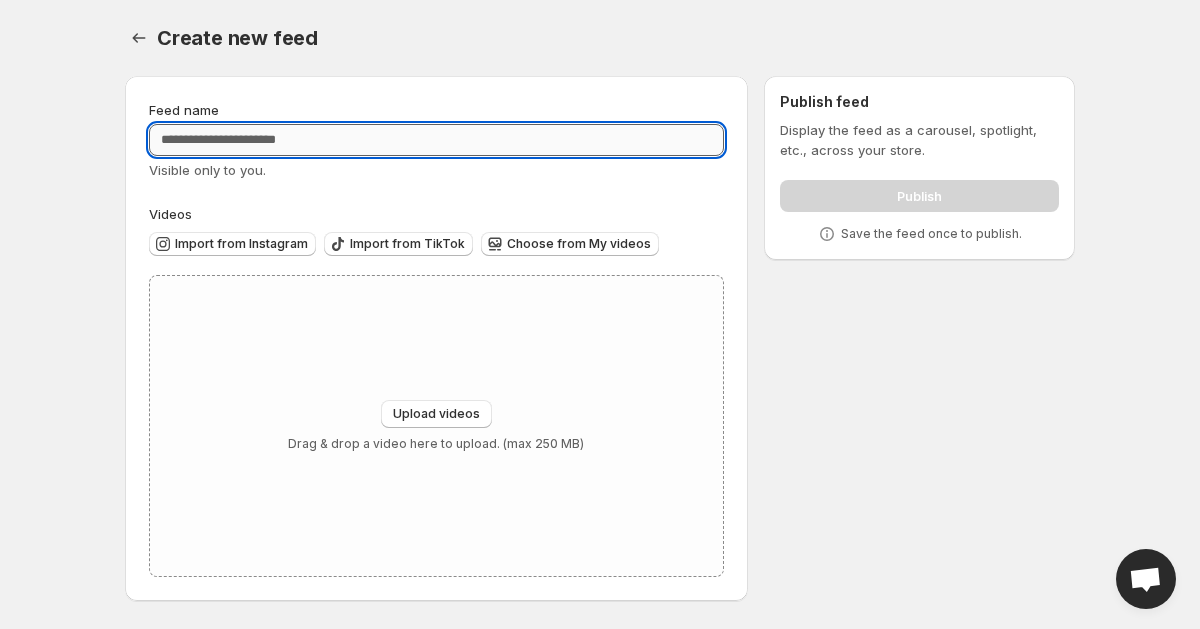 click on "Feed name" at bounding box center (436, 140) 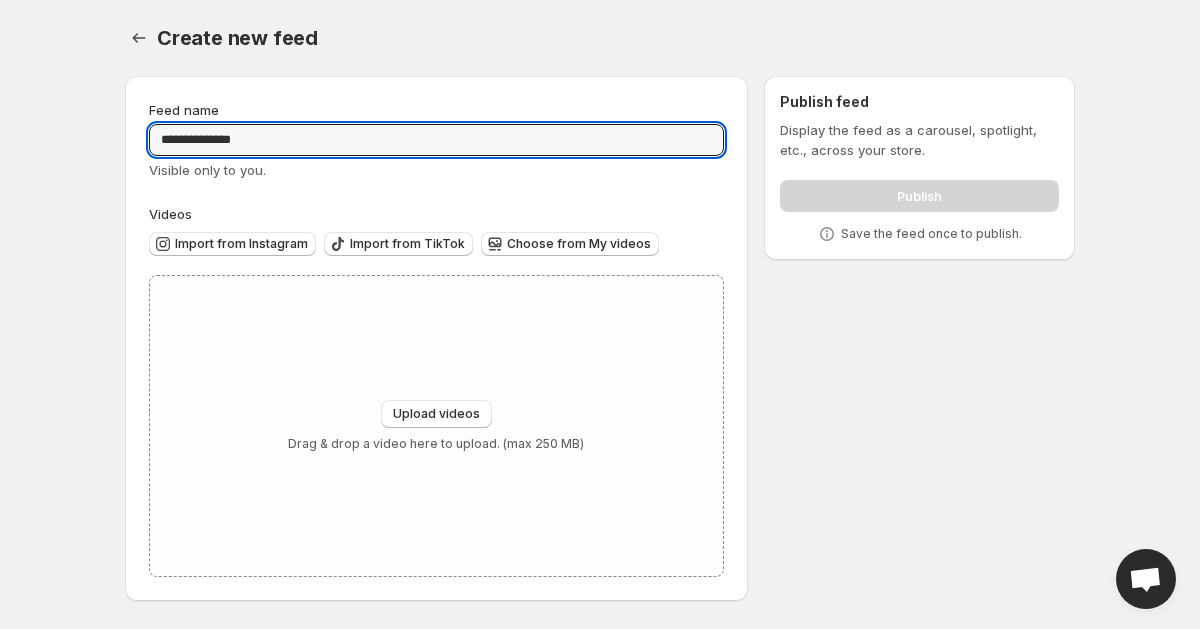 type on "**********" 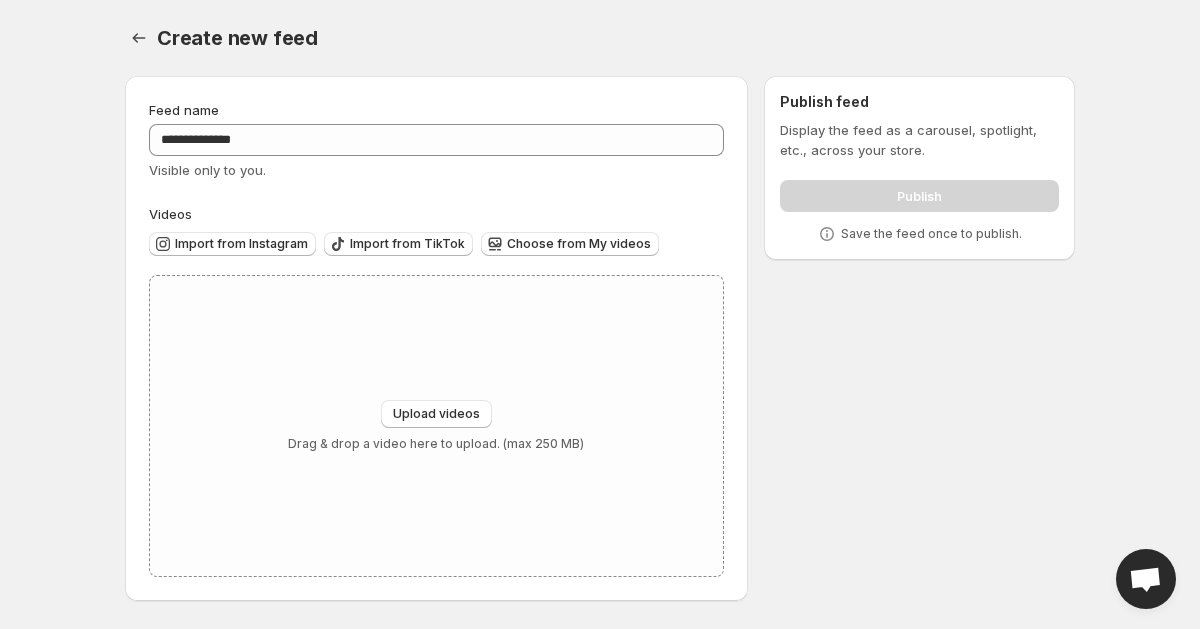 click on "Feed name" at bounding box center [436, 110] 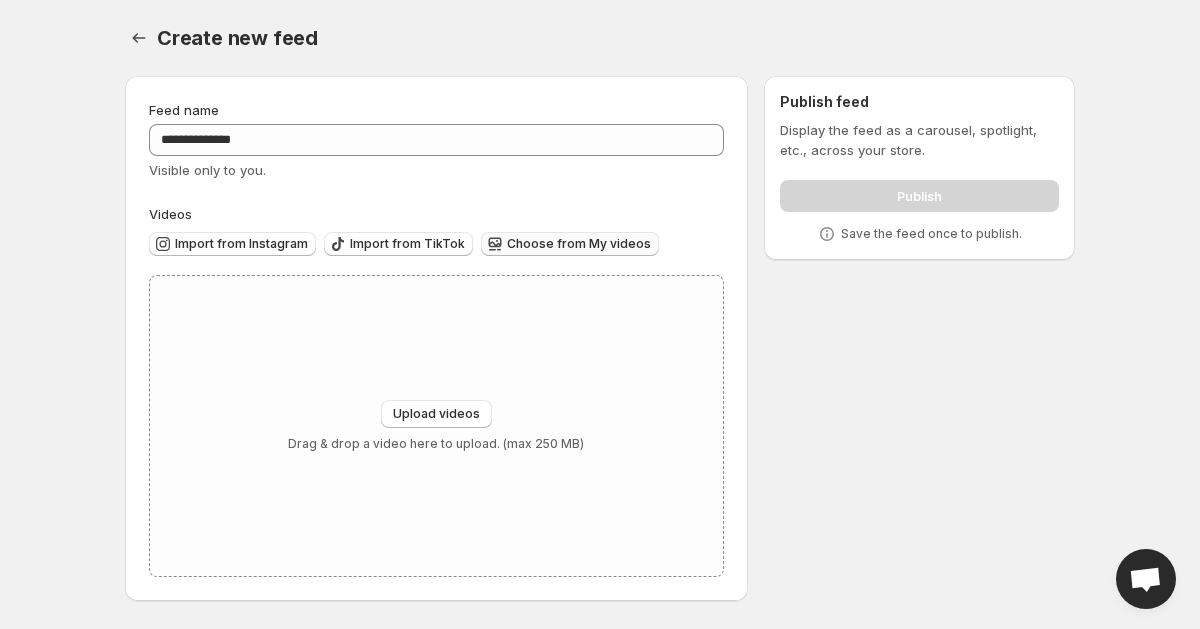 click on "Choose from My videos" at bounding box center (570, 244) 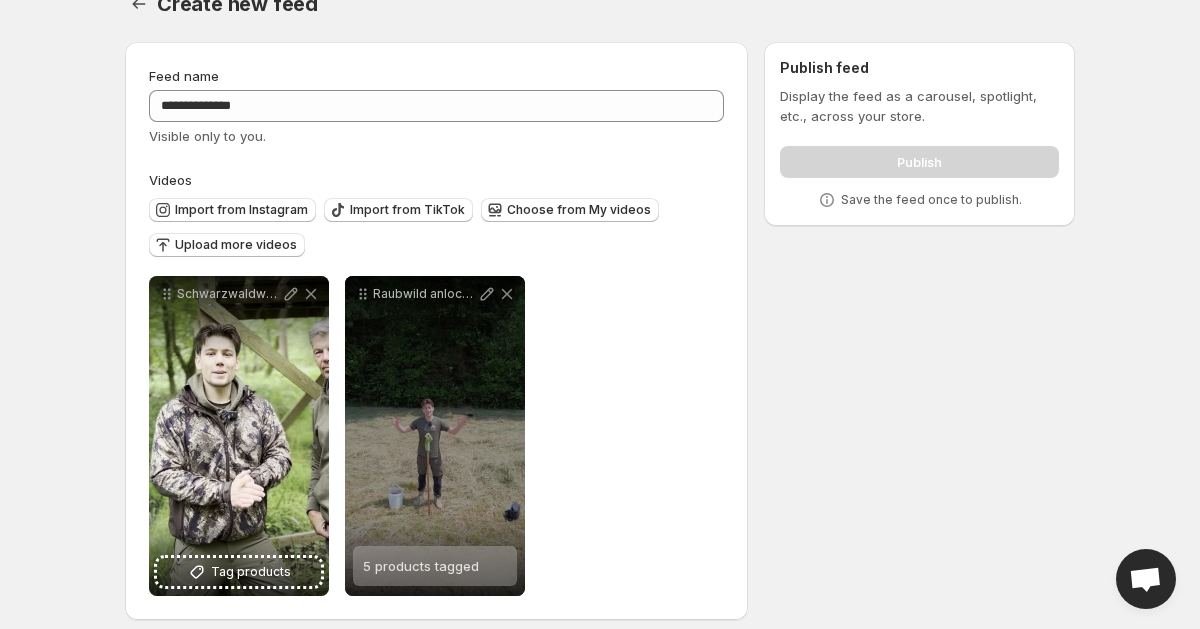 scroll, scrollTop: 45, scrollLeft: 0, axis: vertical 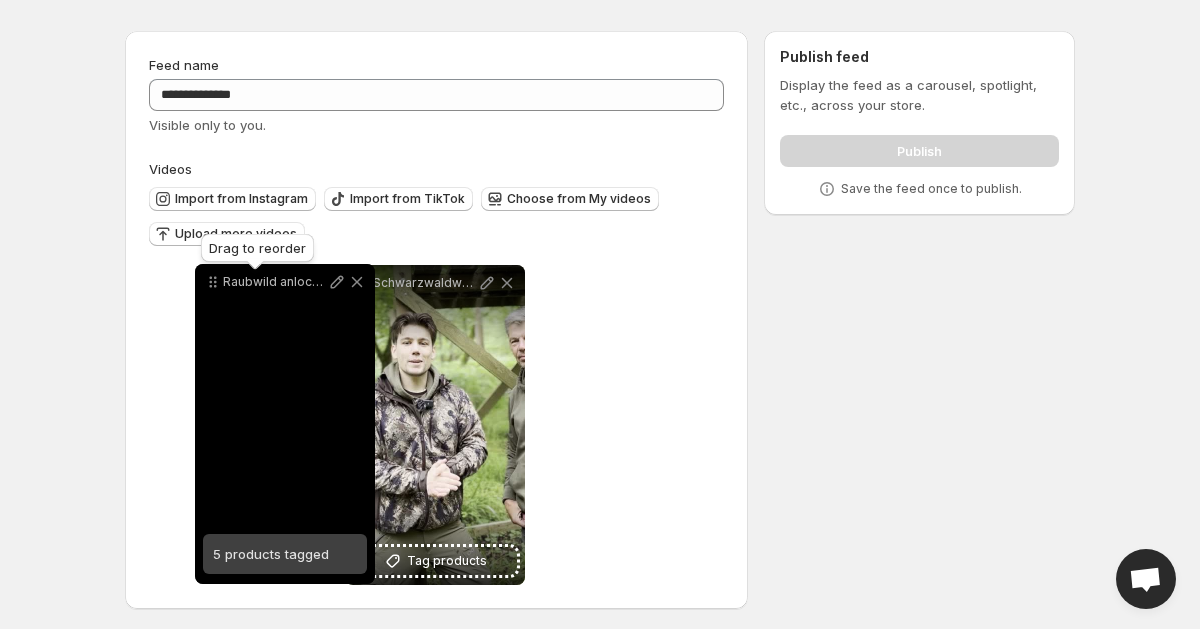 drag, startPoint x: 366, startPoint y: 282, endPoint x: 214, endPoint y: 281, distance: 152.0033 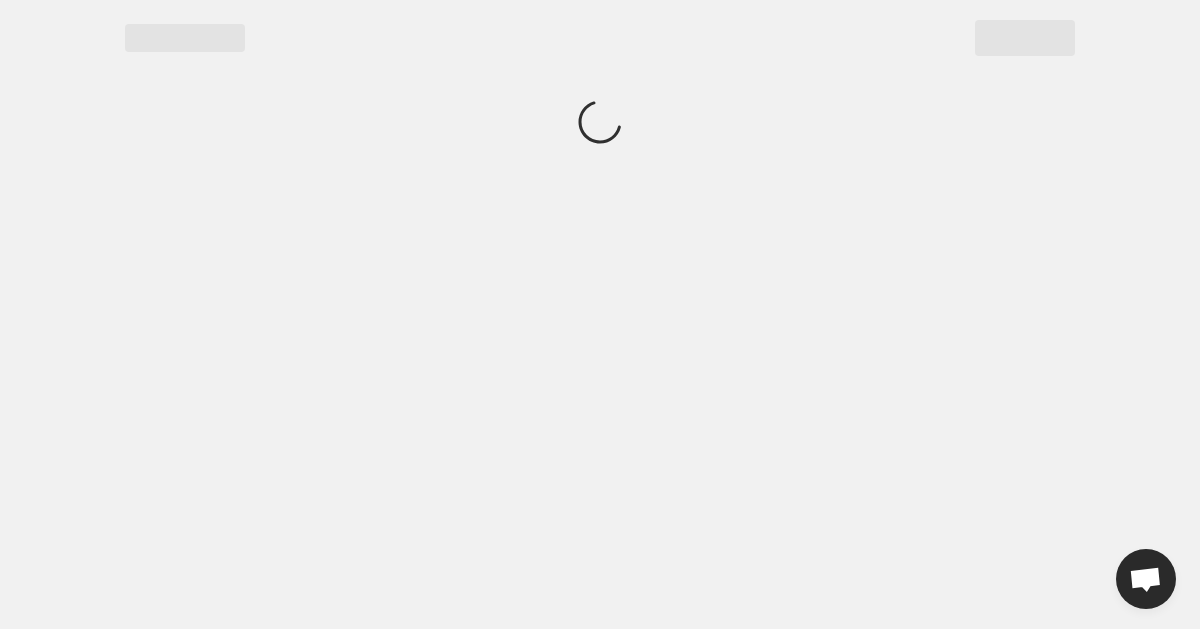 scroll, scrollTop: 0, scrollLeft: 0, axis: both 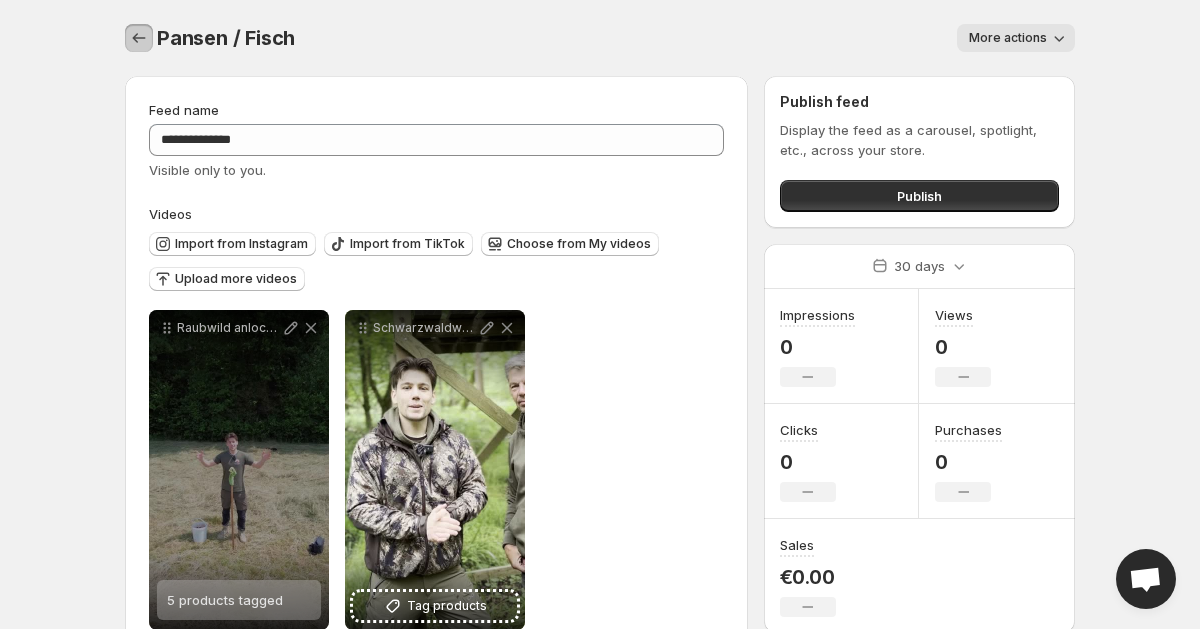 click 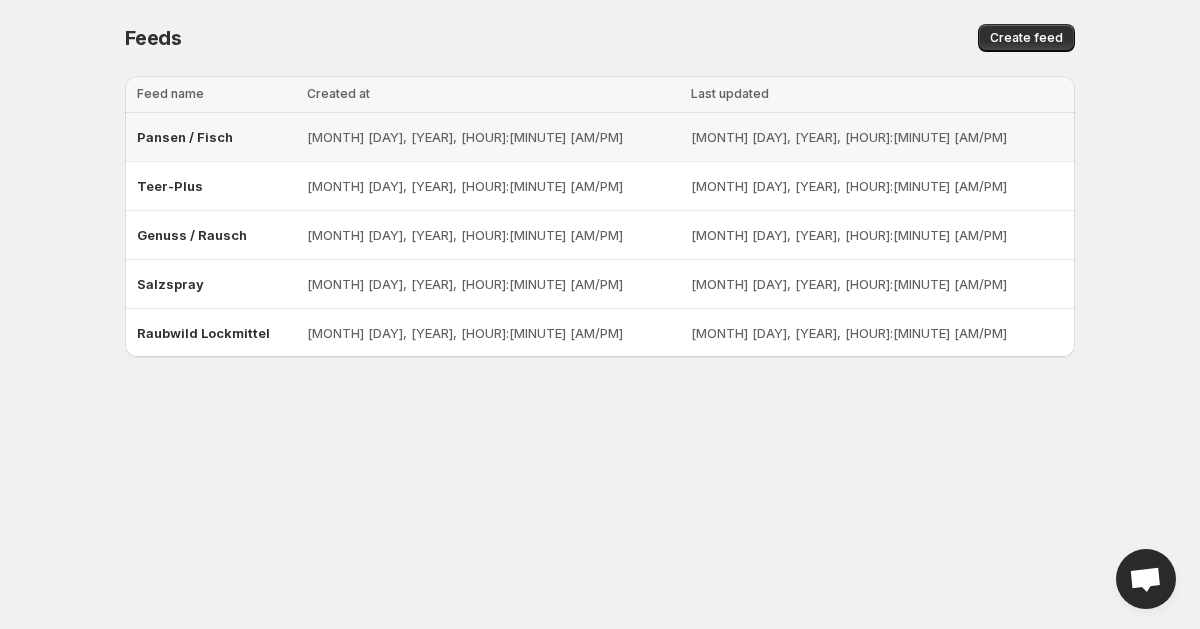 click on "Pansen / Fisch" at bounding box center [185, 137] 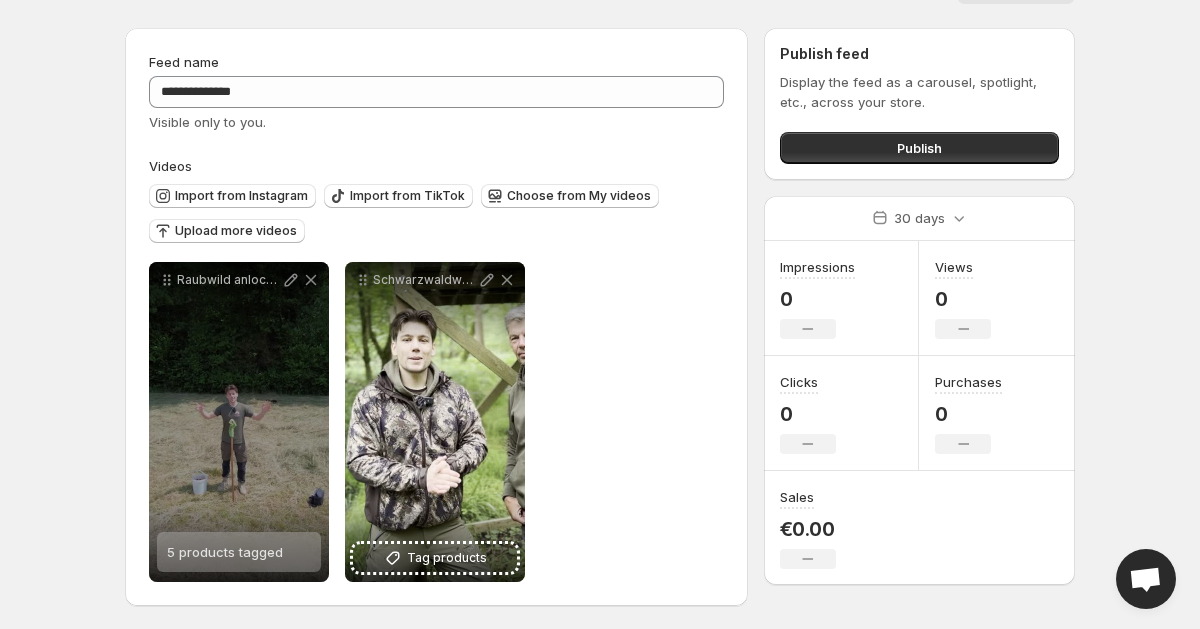 scroll, scrollTop: 50, scrollLeft: 0, axis: vertical 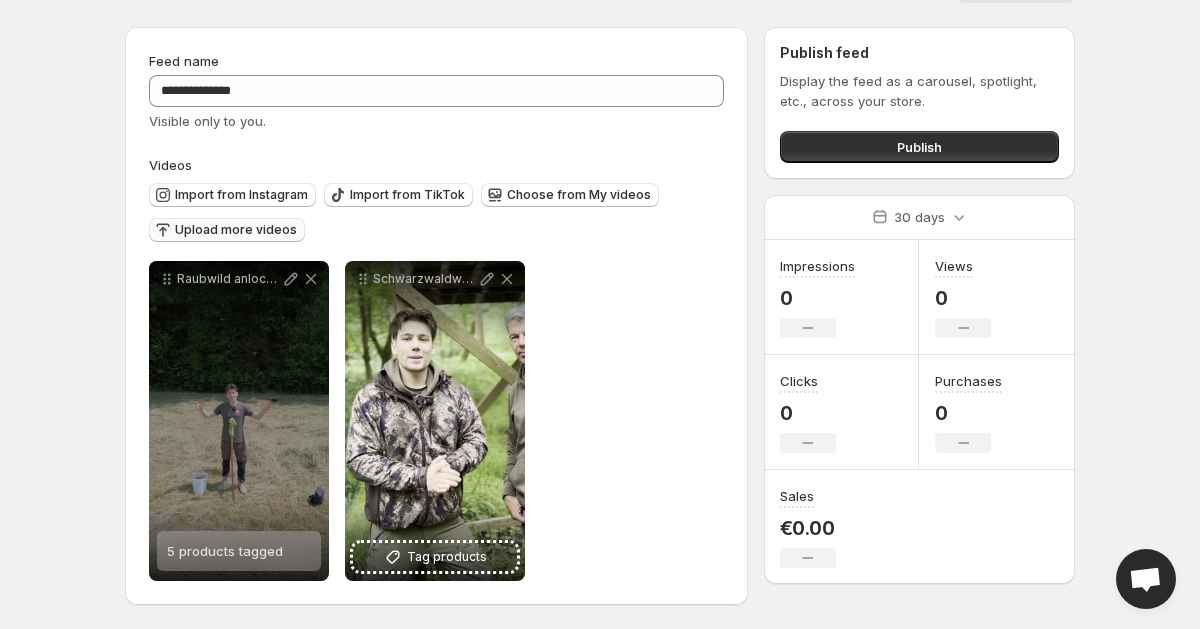 click on "Upload more videos" at bounding box center [236, 230] 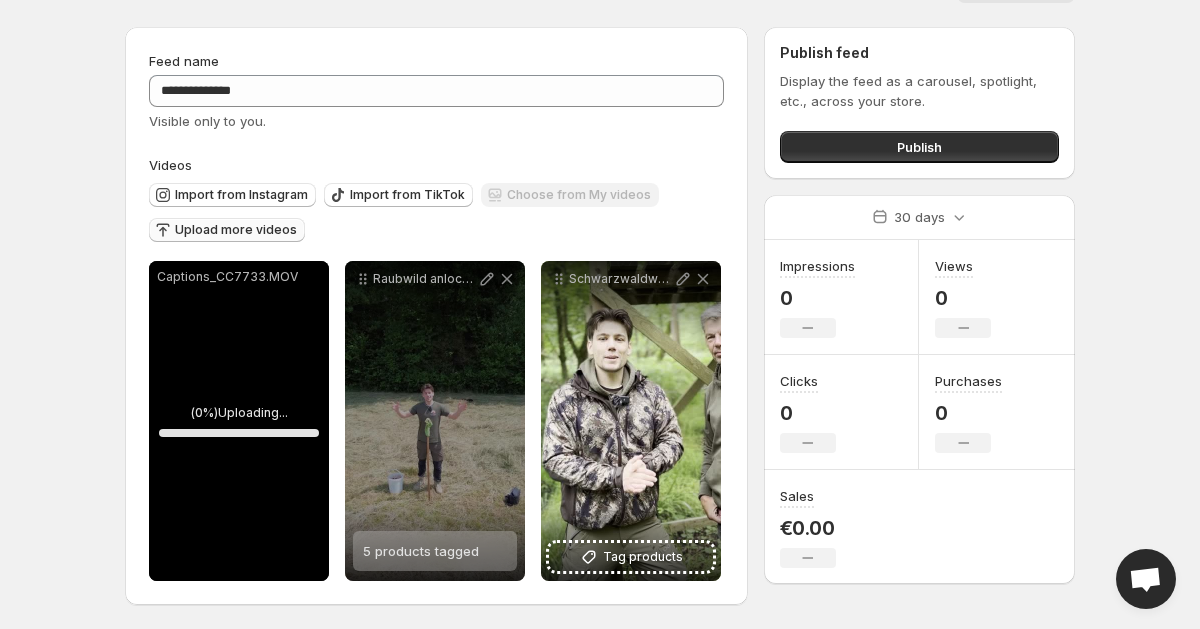 click on "Import from Instagram Import from TikTok Choose from My videos Upload more videos" at bounding box center [432, 210] 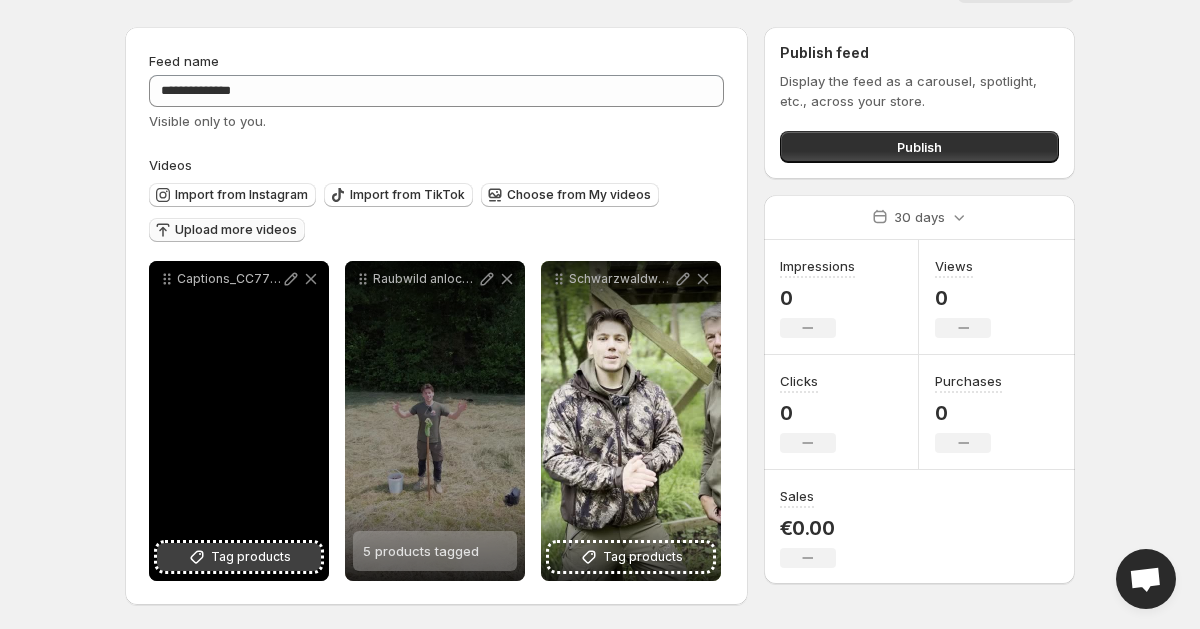 click on "Tag products" at bounding box center [251, 557] 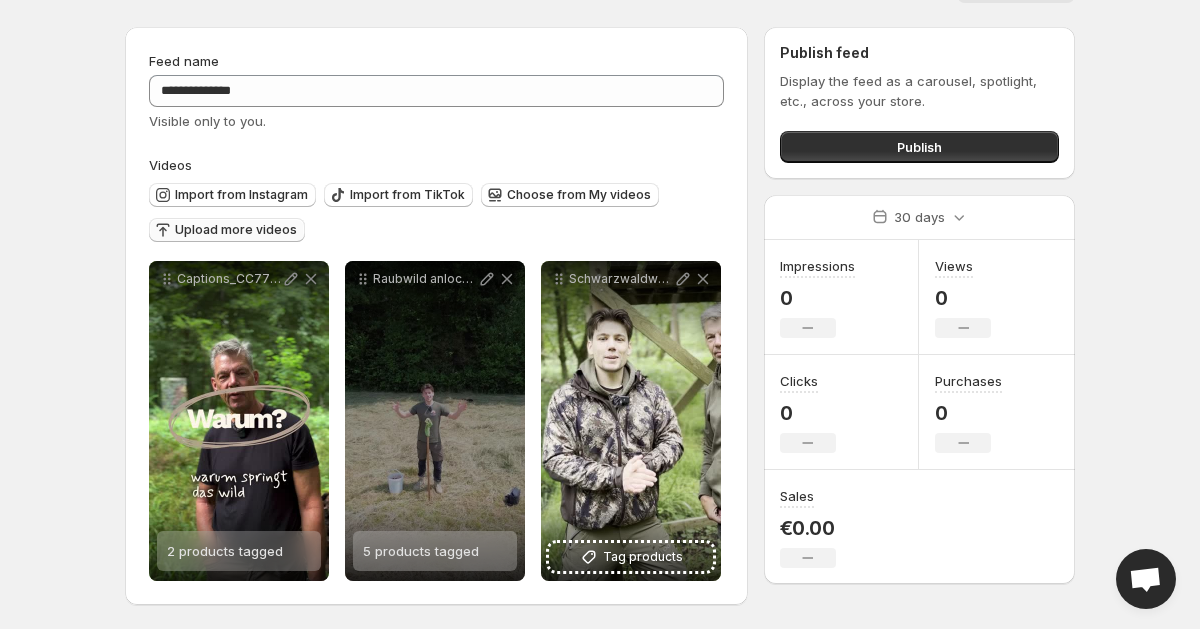 click on "**********" at bounding box center (436, 316) 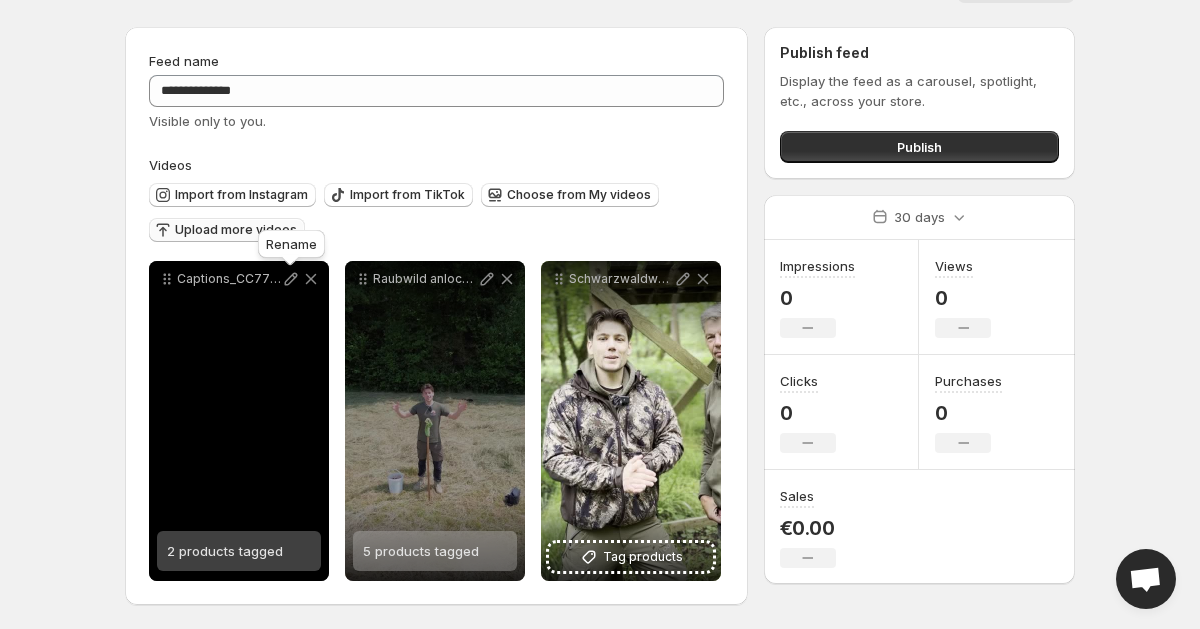 click 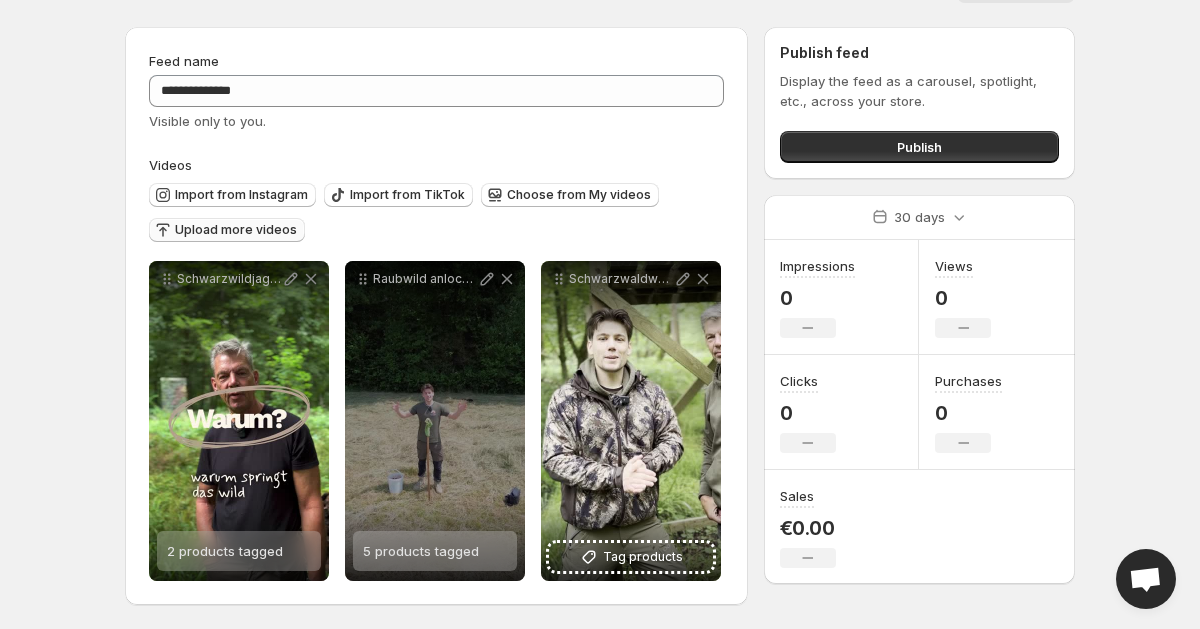 scroll, scrollTop: 0, scrollLeft: 0, axis: both 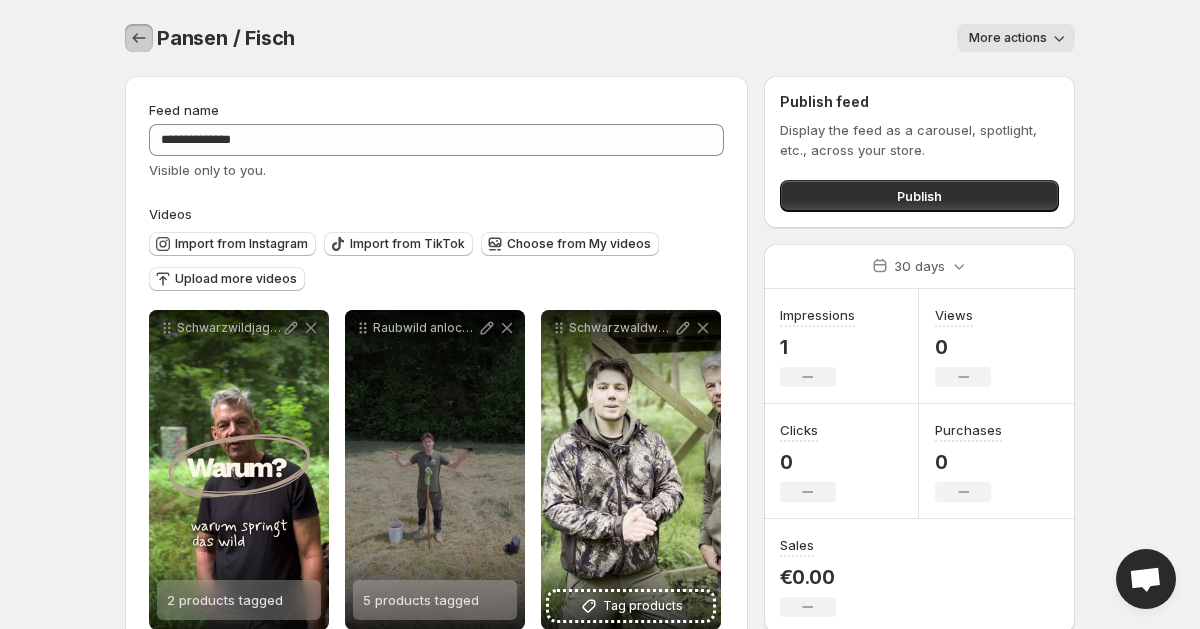 click 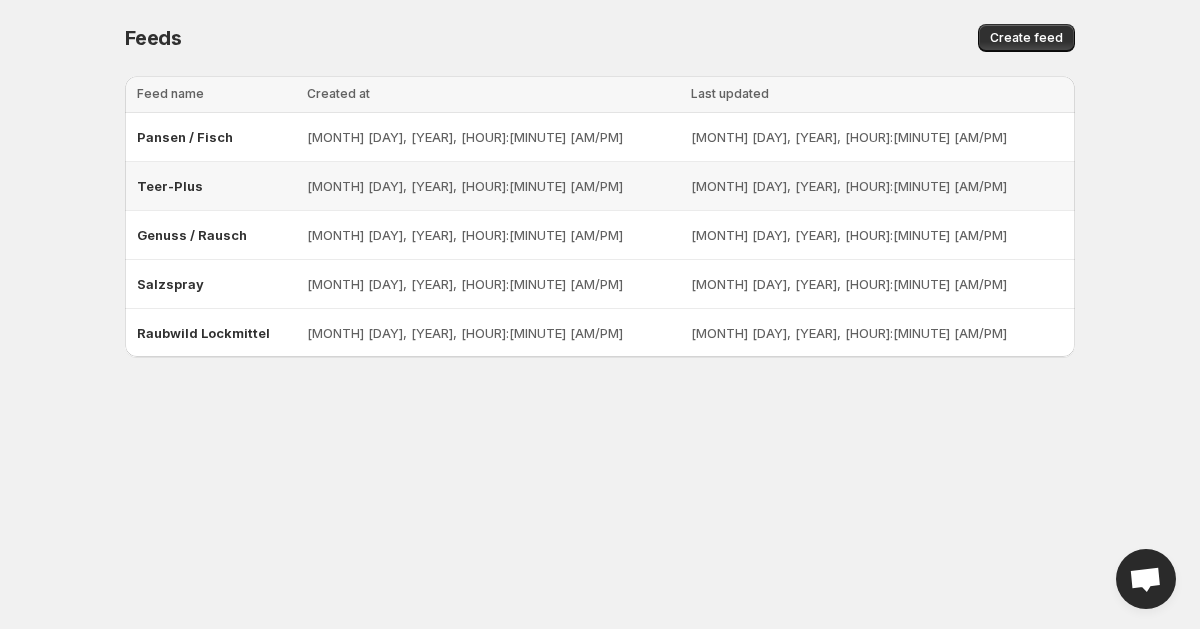 click on "Teer-Plus" at bounding box center (216, 186) 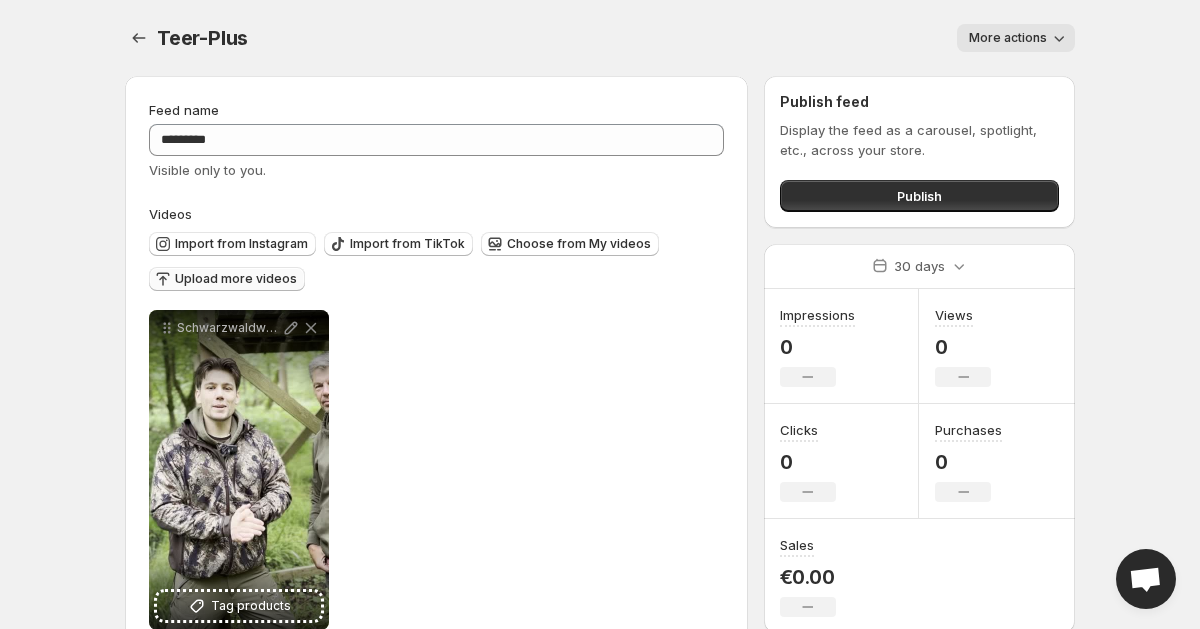 click on "Upload more videos" at bounding box center (236, 279) 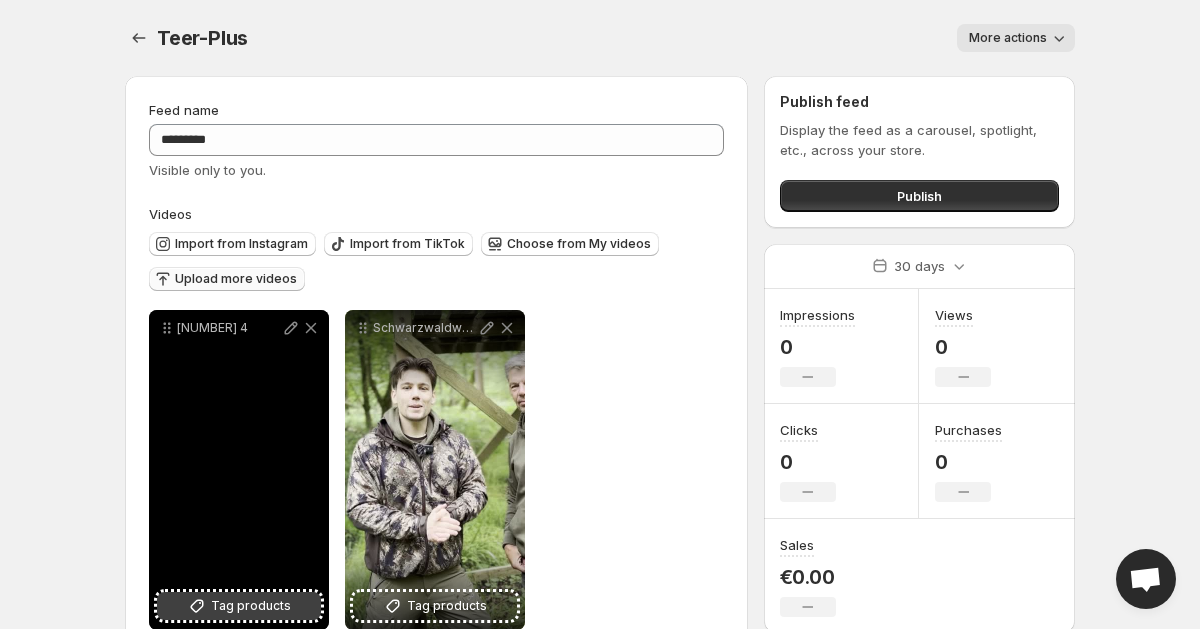 click on "Tag products" at bounding box center [251, 606] 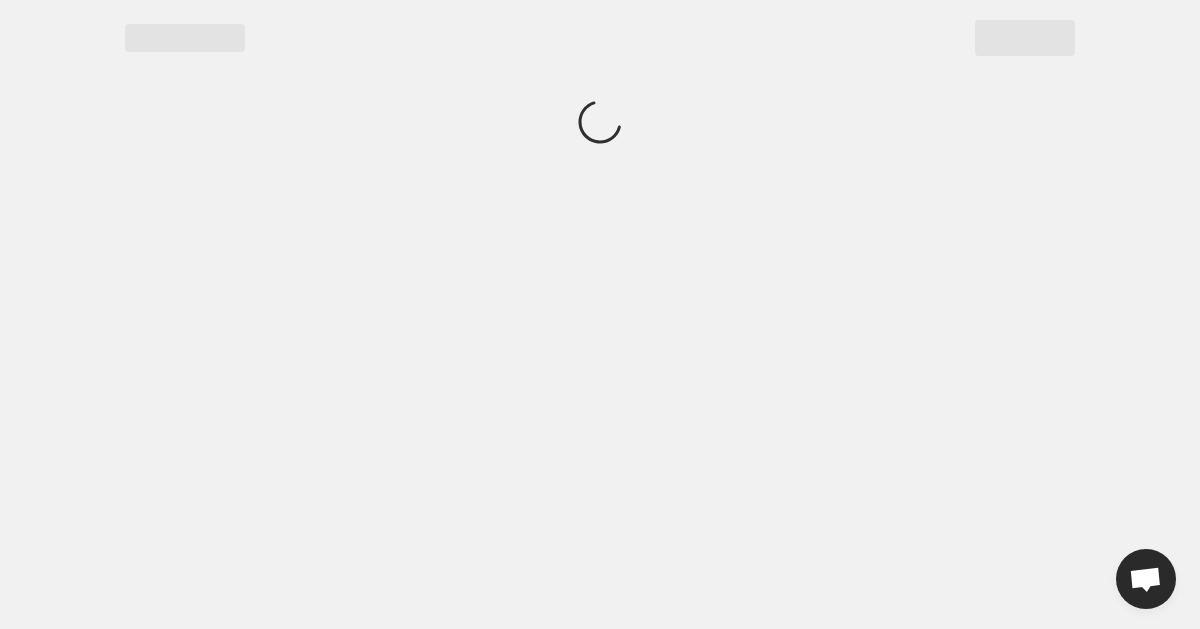 scroll, scrollTop: 0, scrollLeft: 0, axis: both 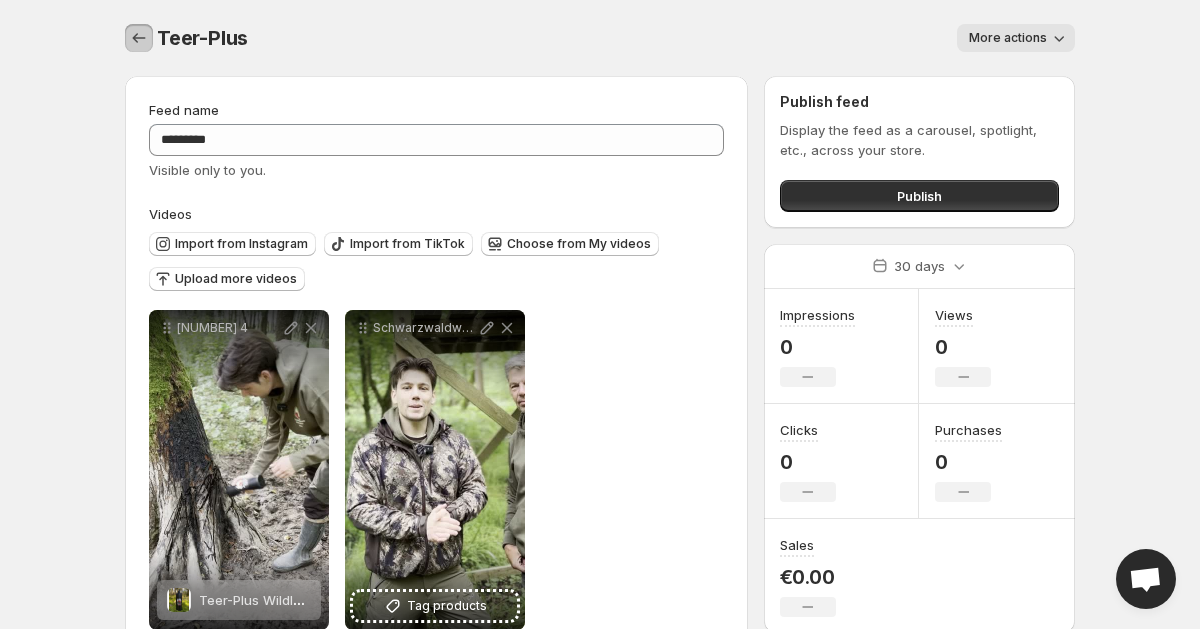 click 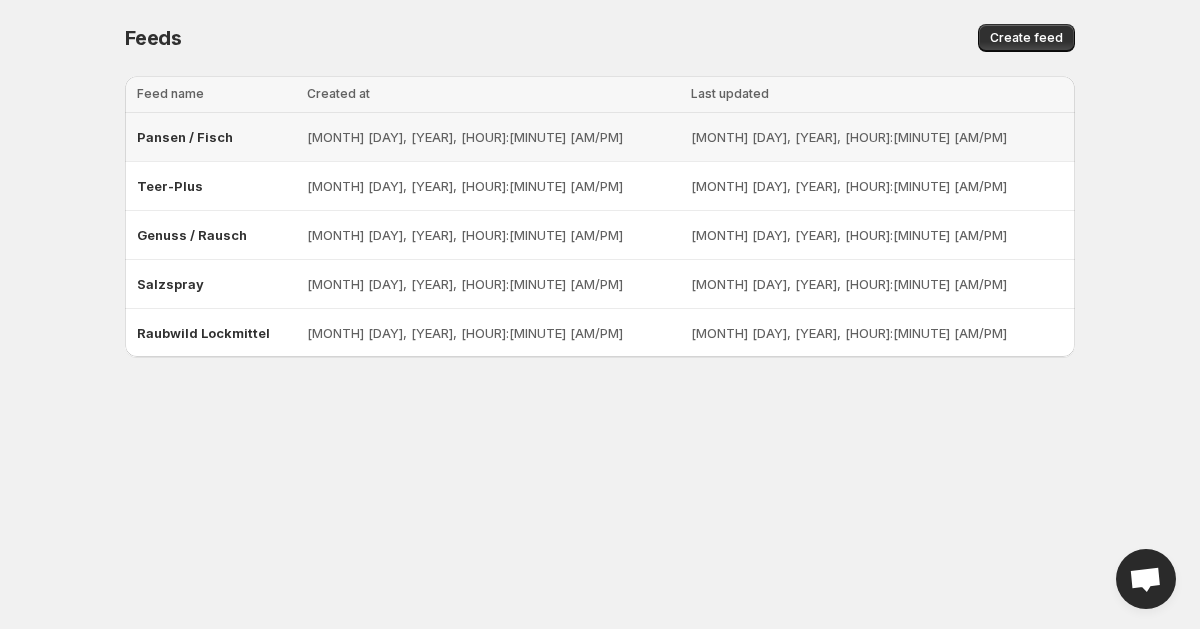click on "Pansen / Fisch" at bounding box center (185, 137) 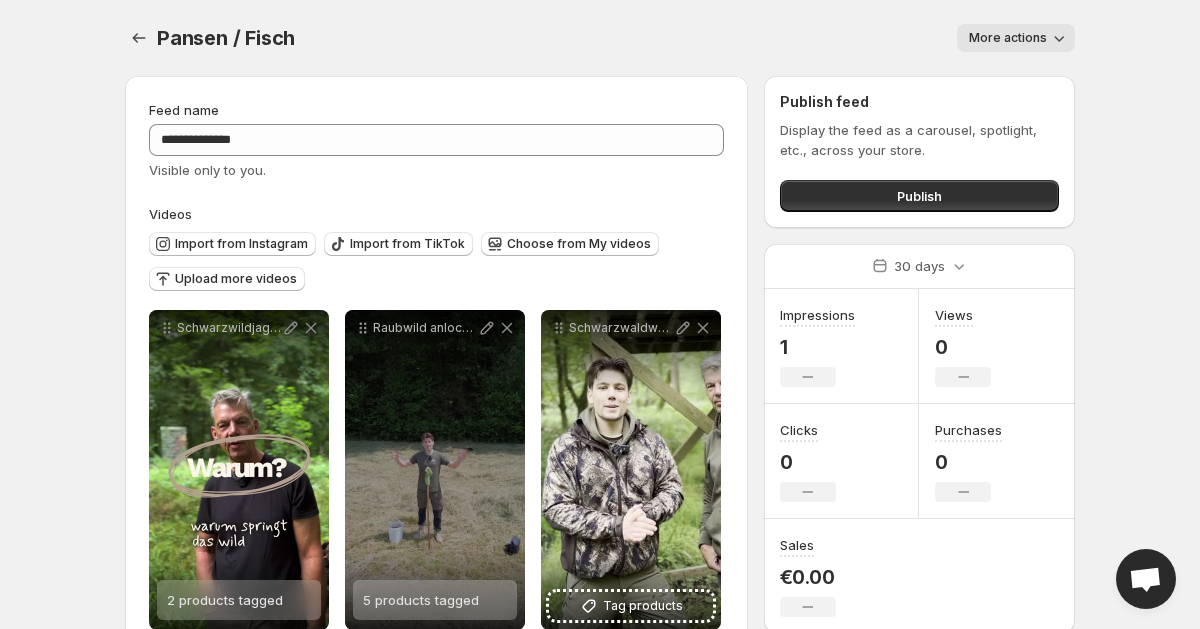 scroll, scrollTop: 50, scrollLeft: 0, axis: vertical 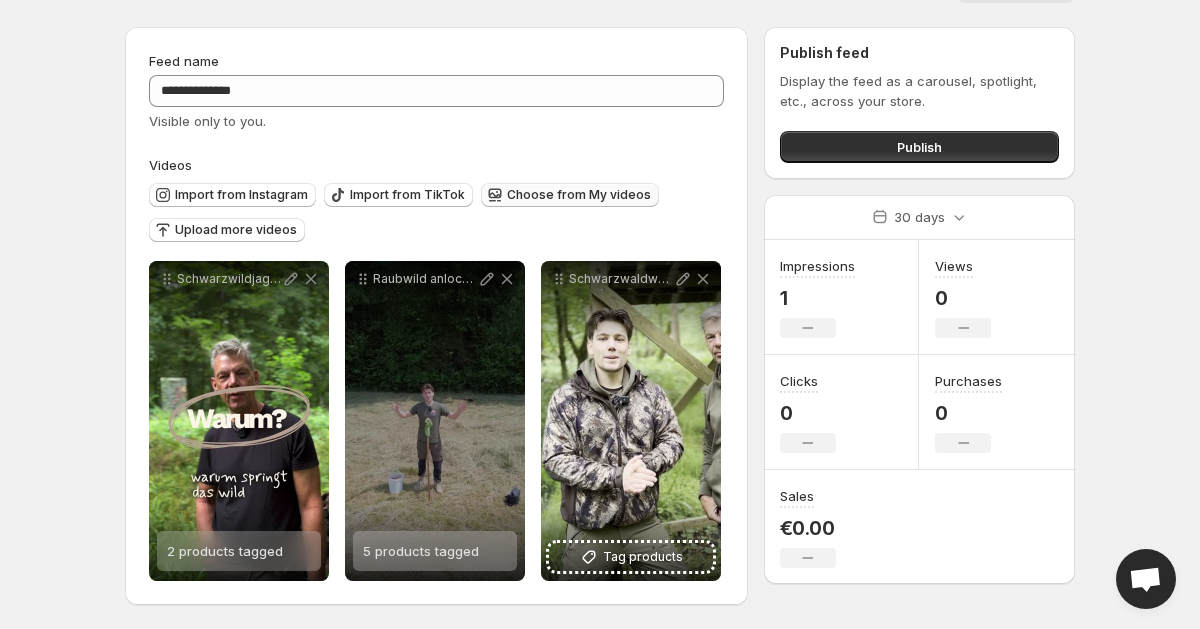 click on "Choose from My videos" at bounding box center (579, 195) 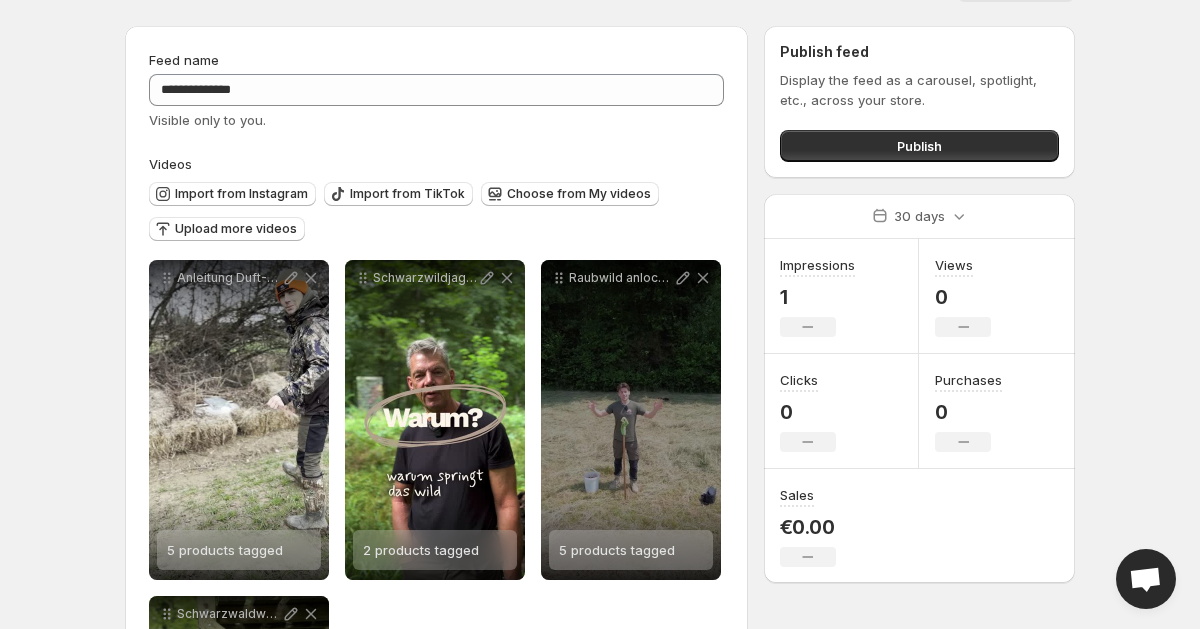 click on "Publish feed Display the feed as a carousel, spotlight, etc., across your store. Publish" at bounding box center (919, 102) 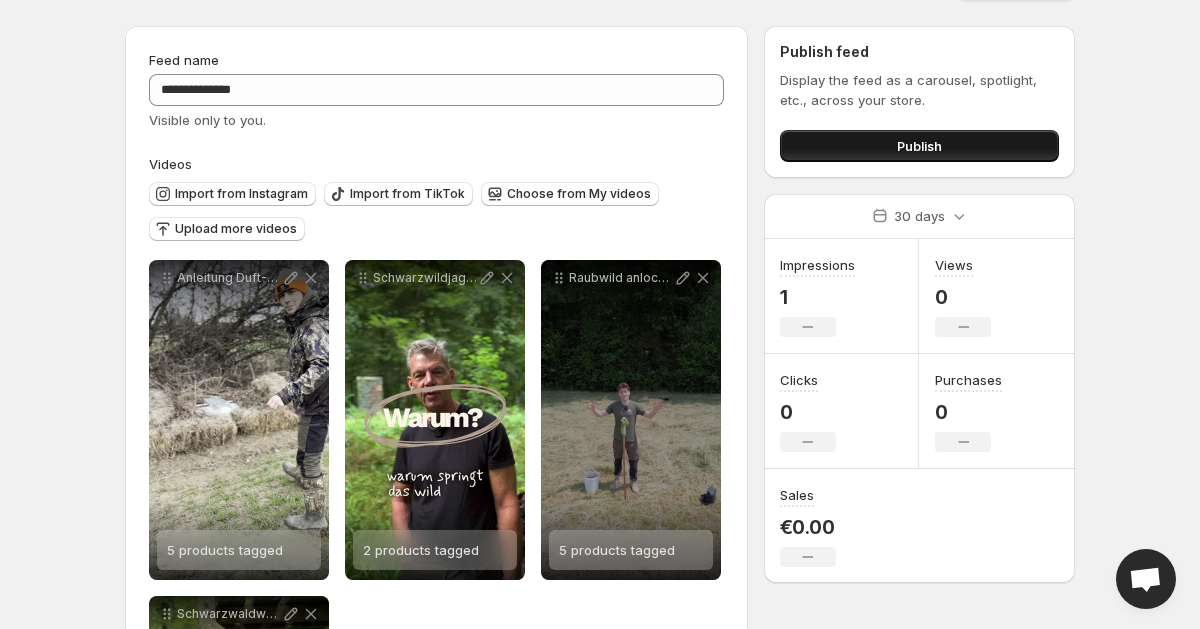 click on "Publish" at bounding box center (919, 146) 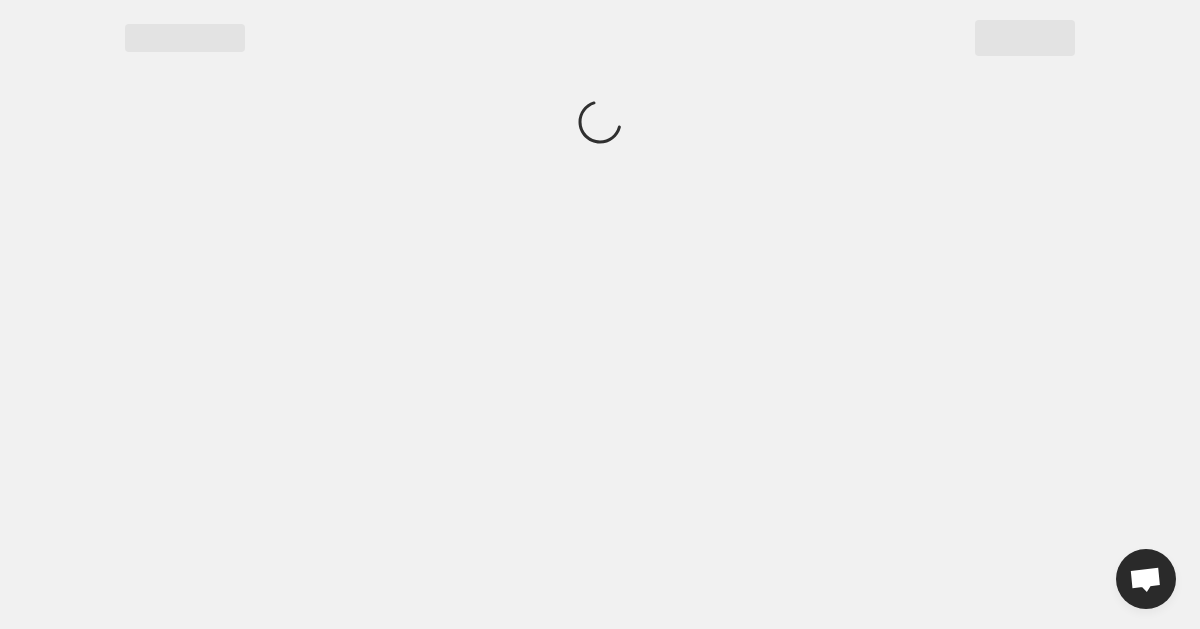 scroll, scrollTop: 0, scrollLeft: 0, axis: both 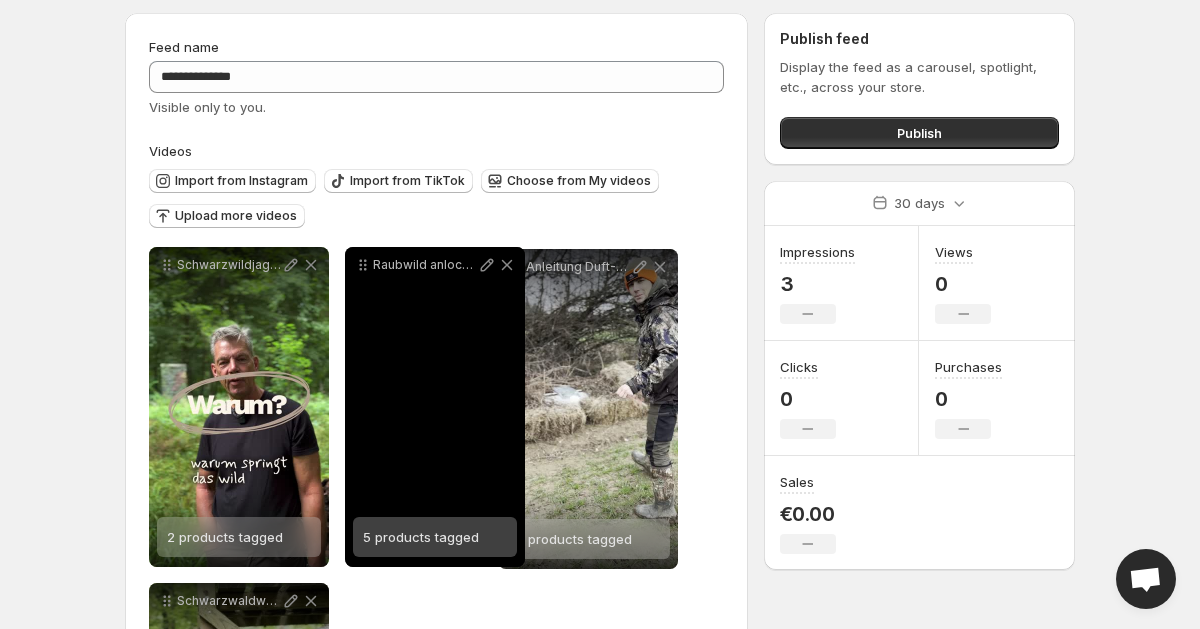 drag, startPoint x: 167, startPoint y: 265, endPoint x: 517, endPoint y: 267, distance: 350.0057 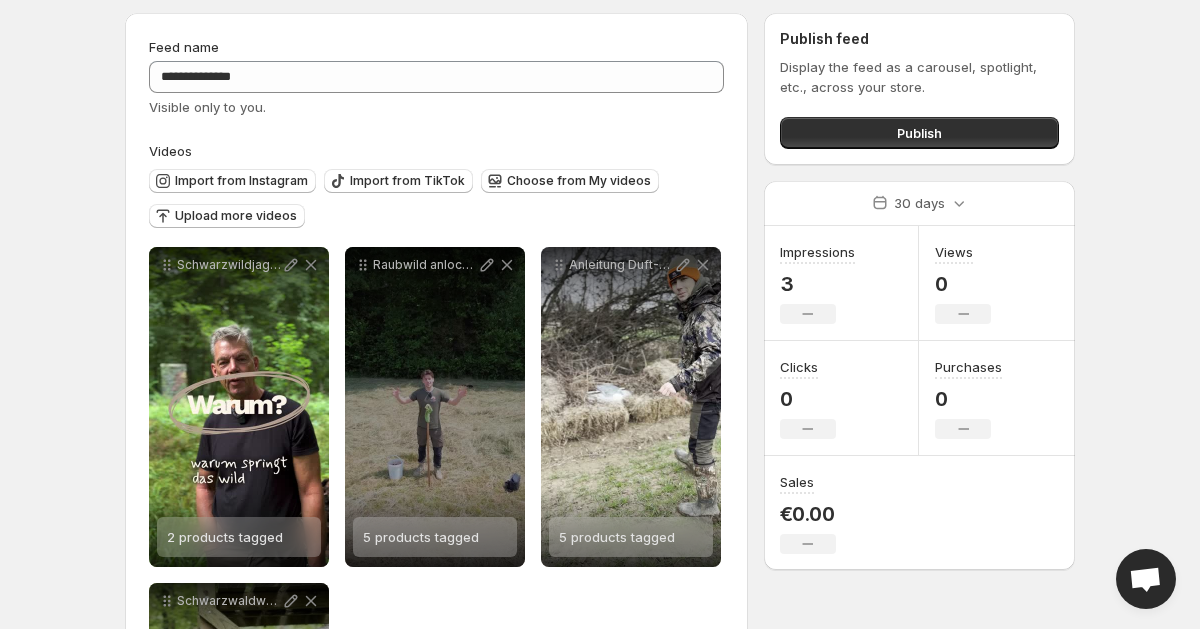 click on "**********" at bounding box center (436, 470) 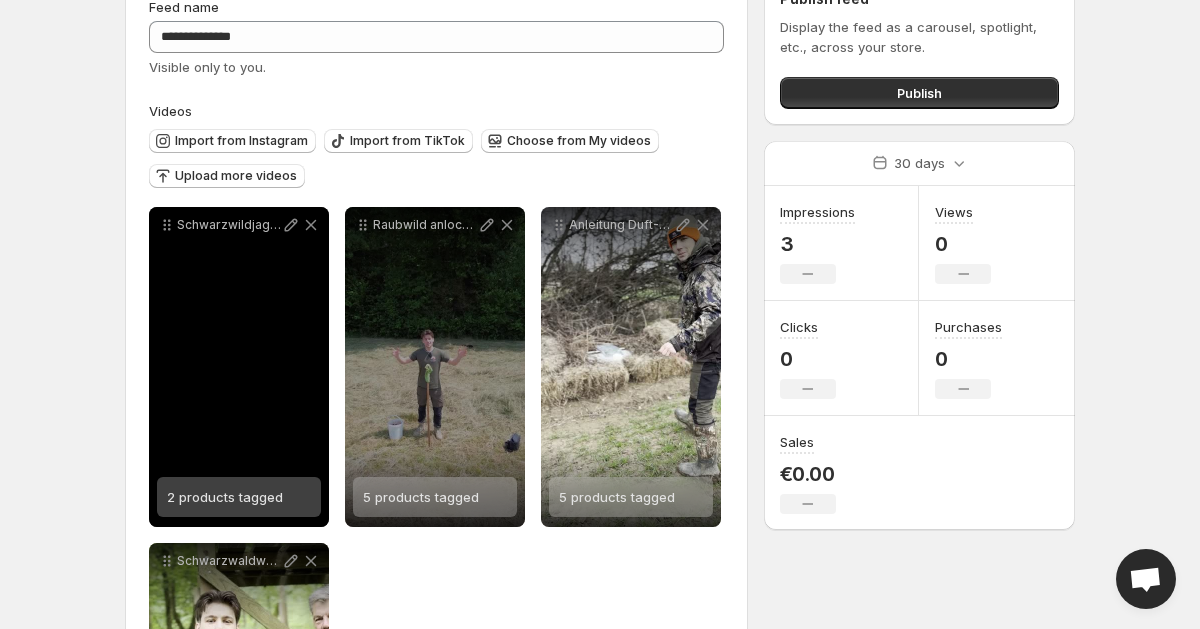scroll, scrollTop: 0, scrollLeft: 0, axis: both 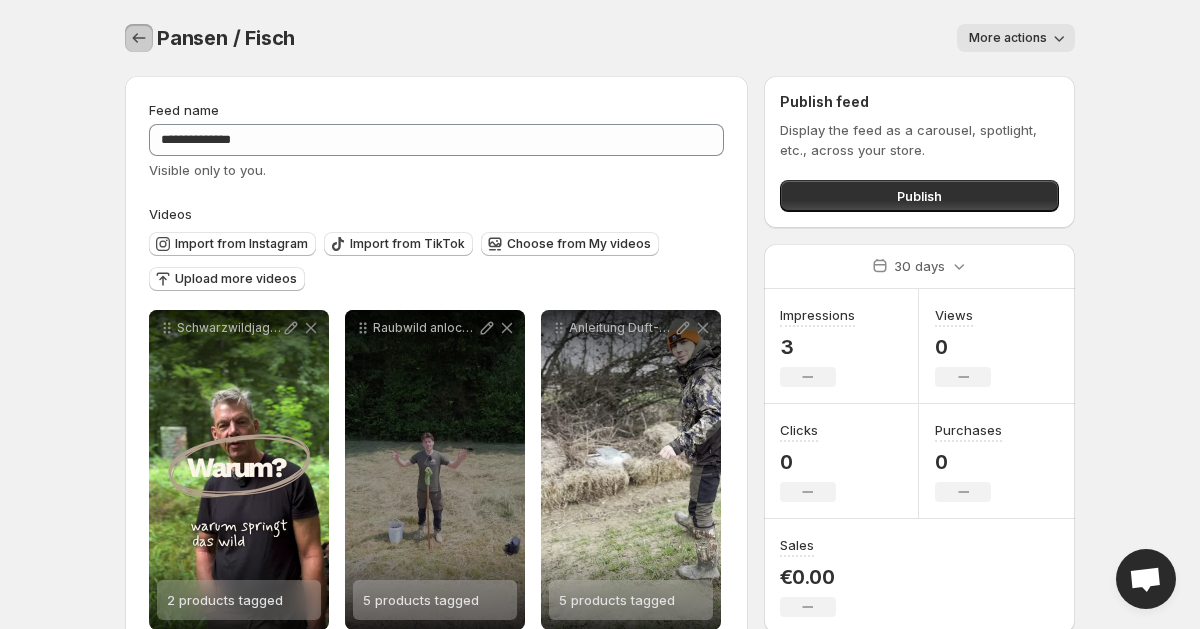 click 